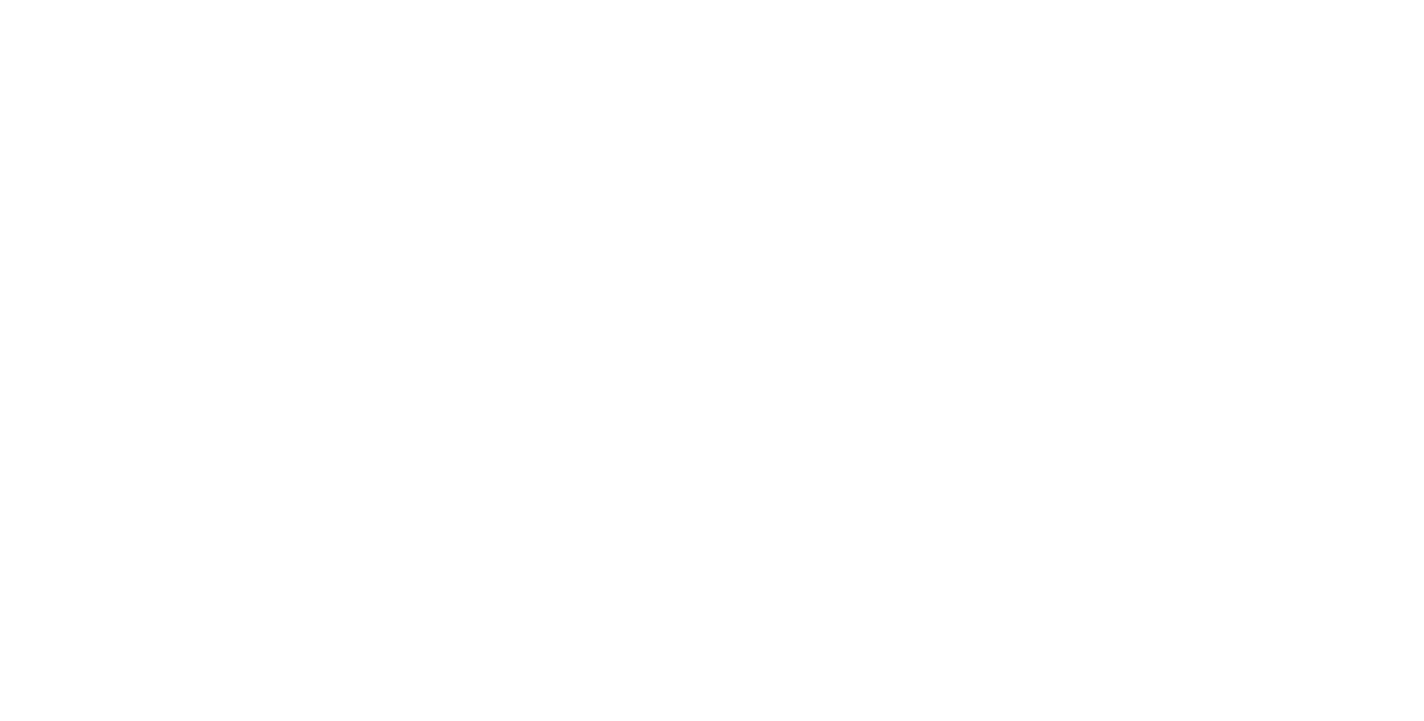 scroll, scrollTop: 0, scrollLeft: 0, axis: both 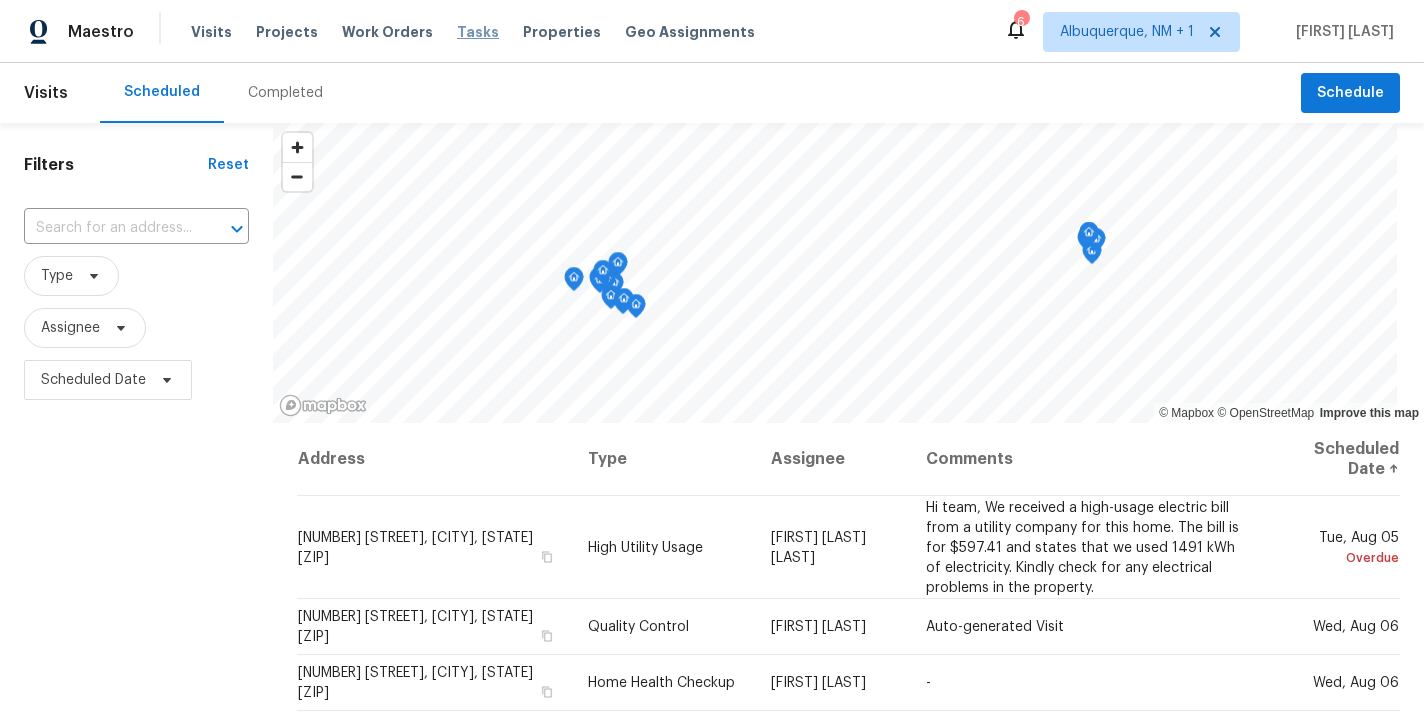 click on "Tasks" at bounding box center (478, 32) 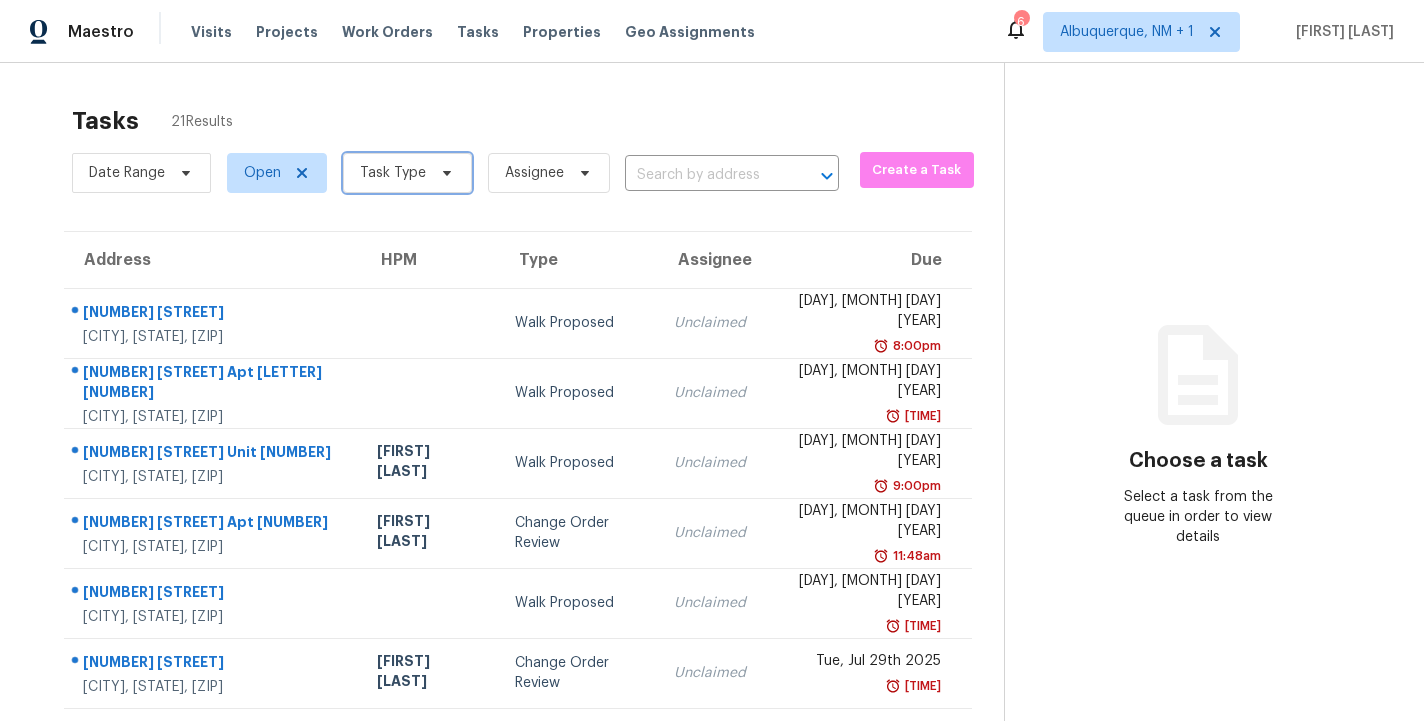 click on "Task Type" at bounding box center (407, 173) 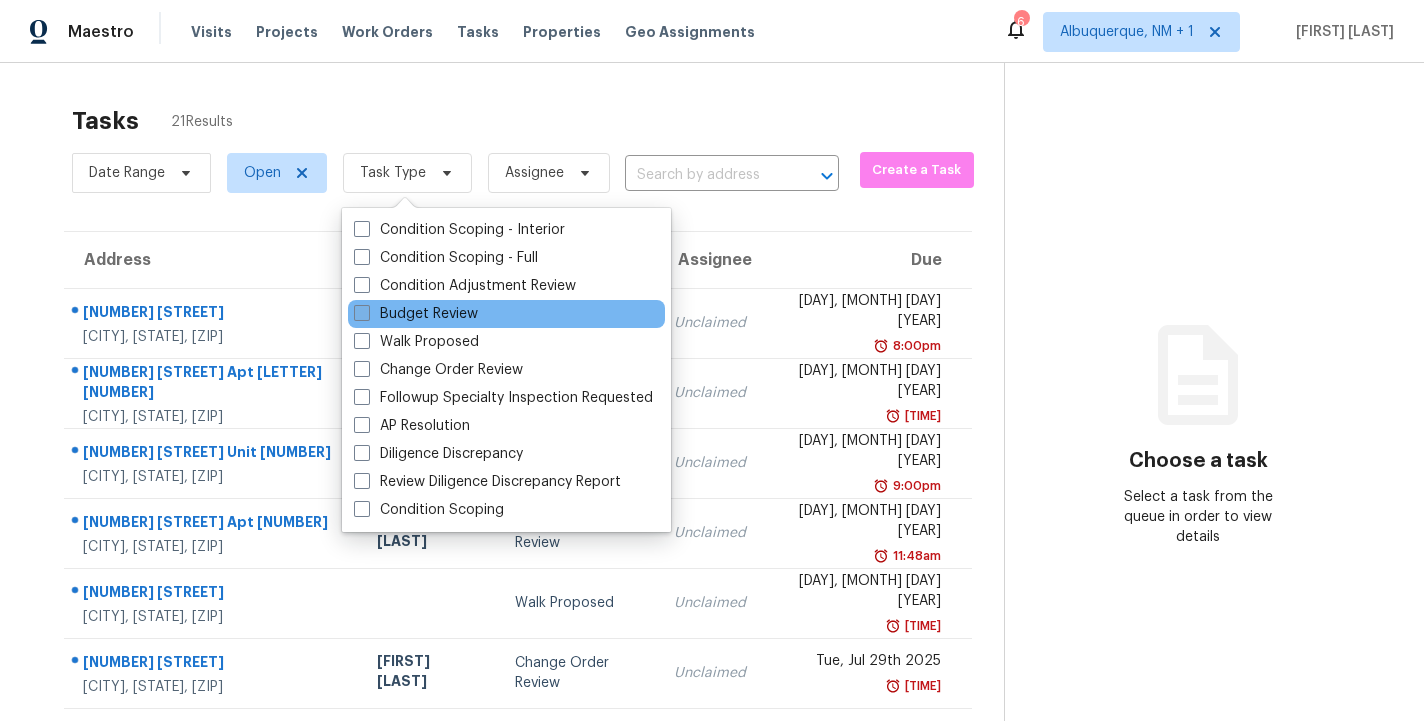 click at bounding box center [362, 313] 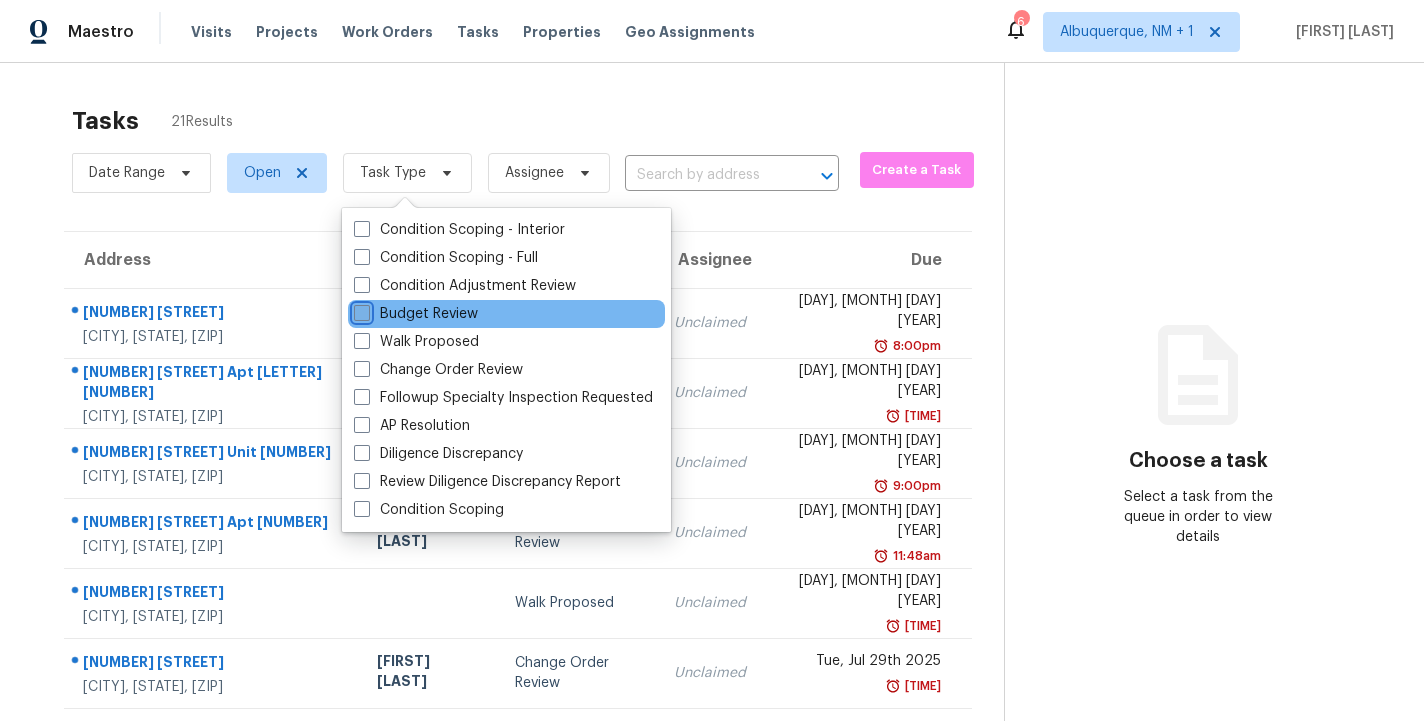 click on "Budget Review" at bounding box center (360, 310) 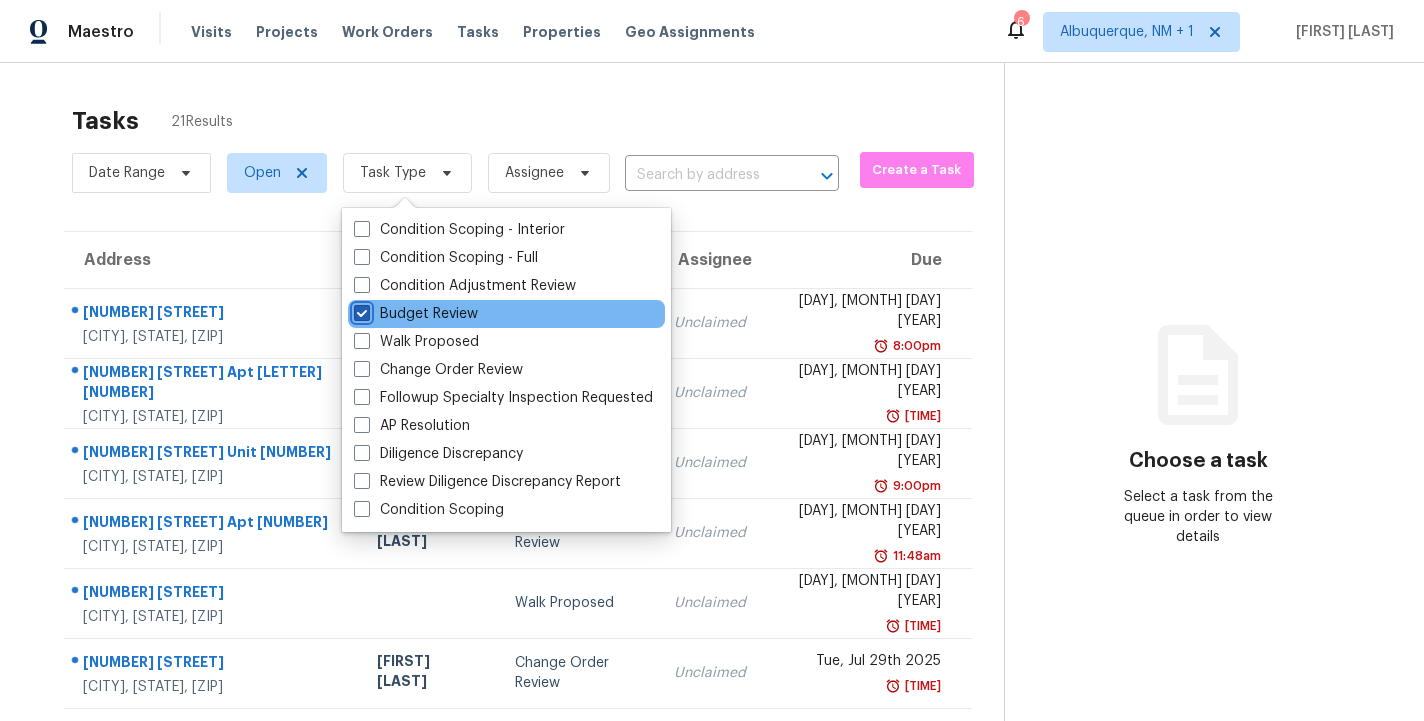 checkbox on "true" 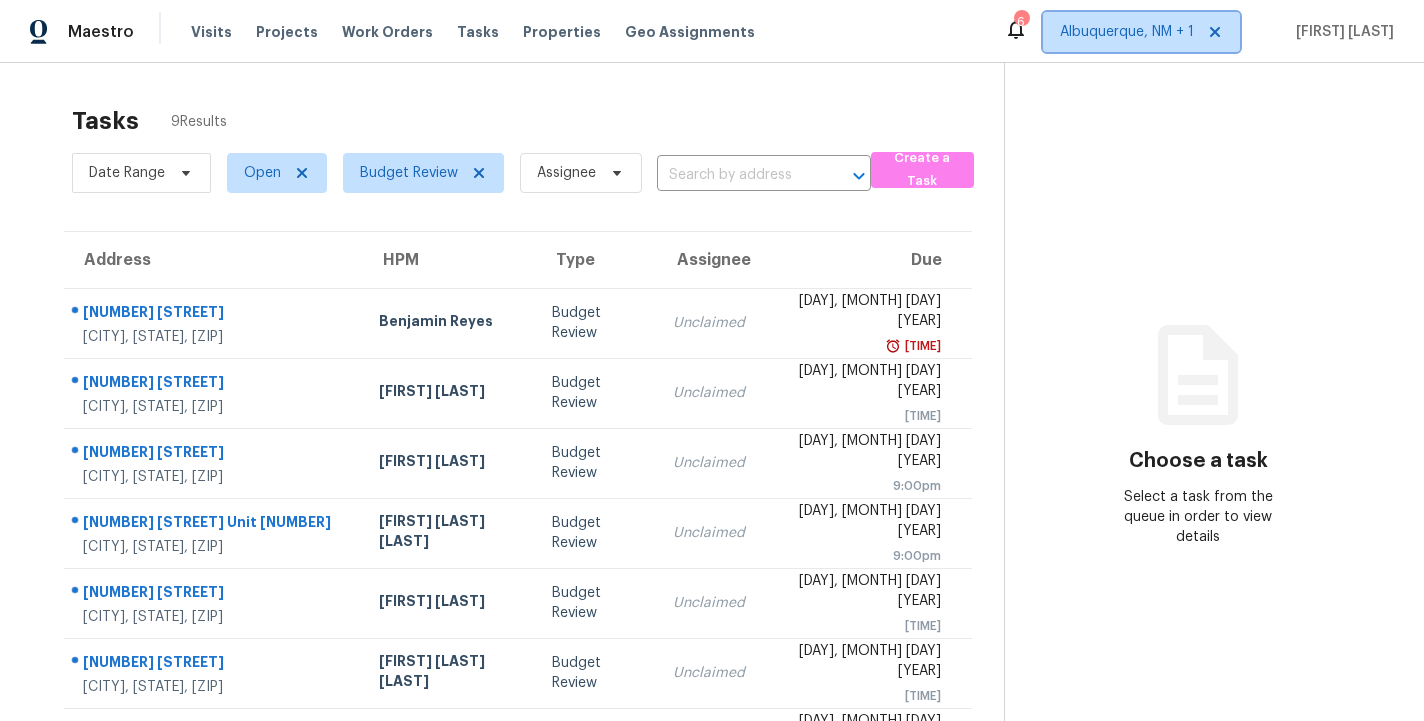 click on "Albuquerque, NM + 1" at bounding box center [1127, 32] 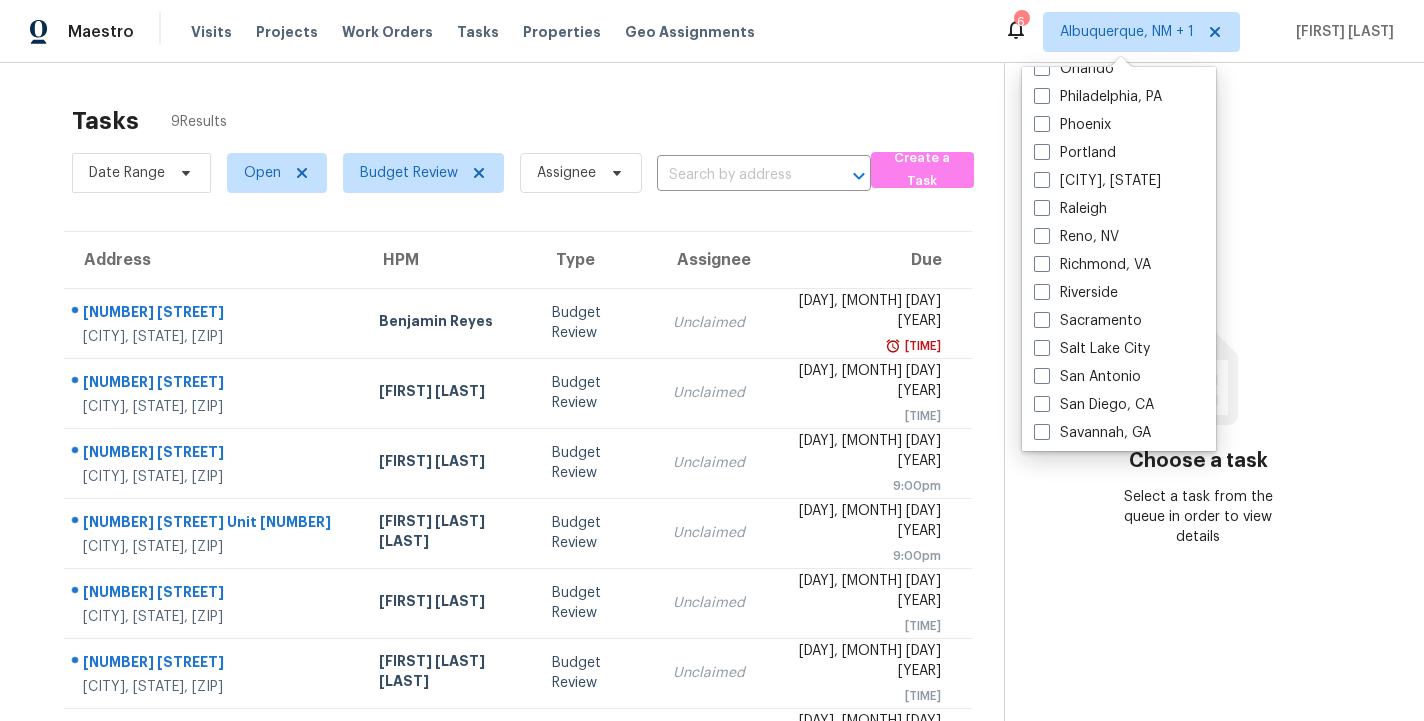 scroll, scrollTop: 1143, scrollLeft: 0, axis: vertical 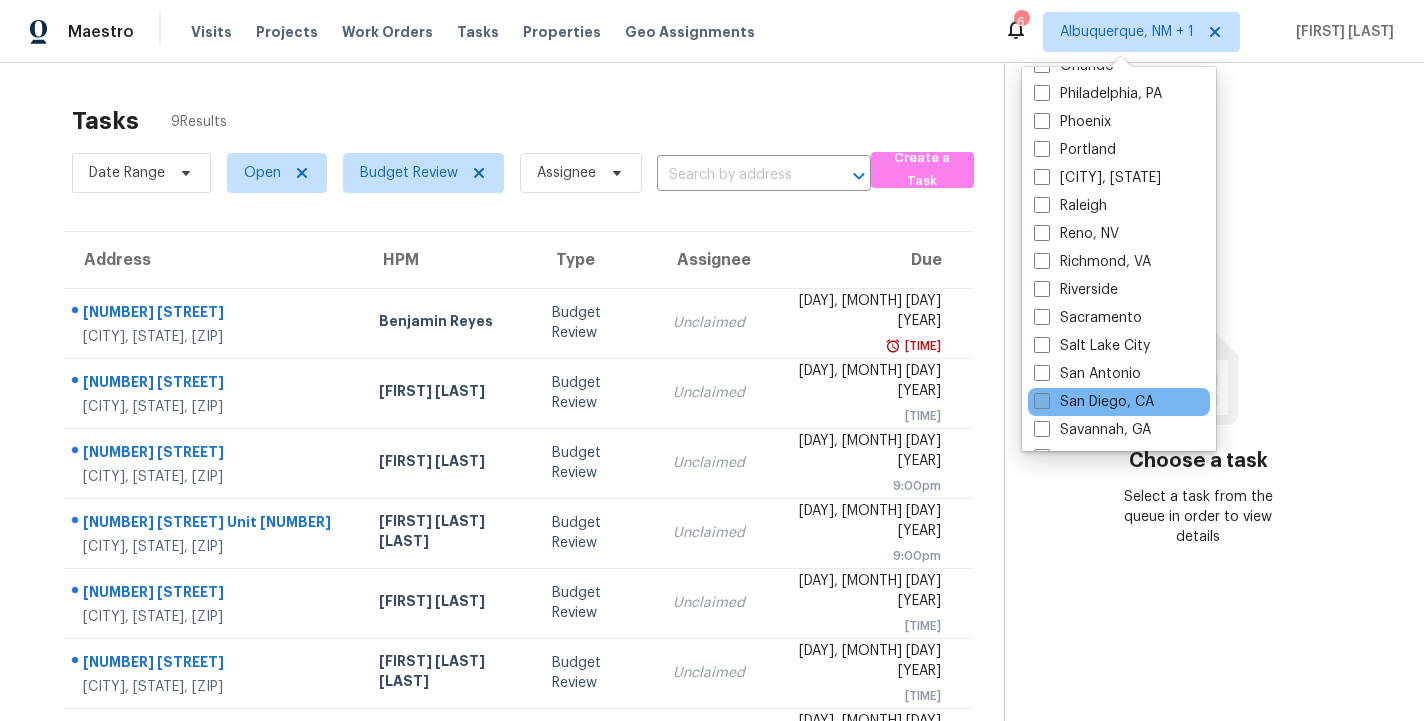 click at bounding box center [1042, 401] 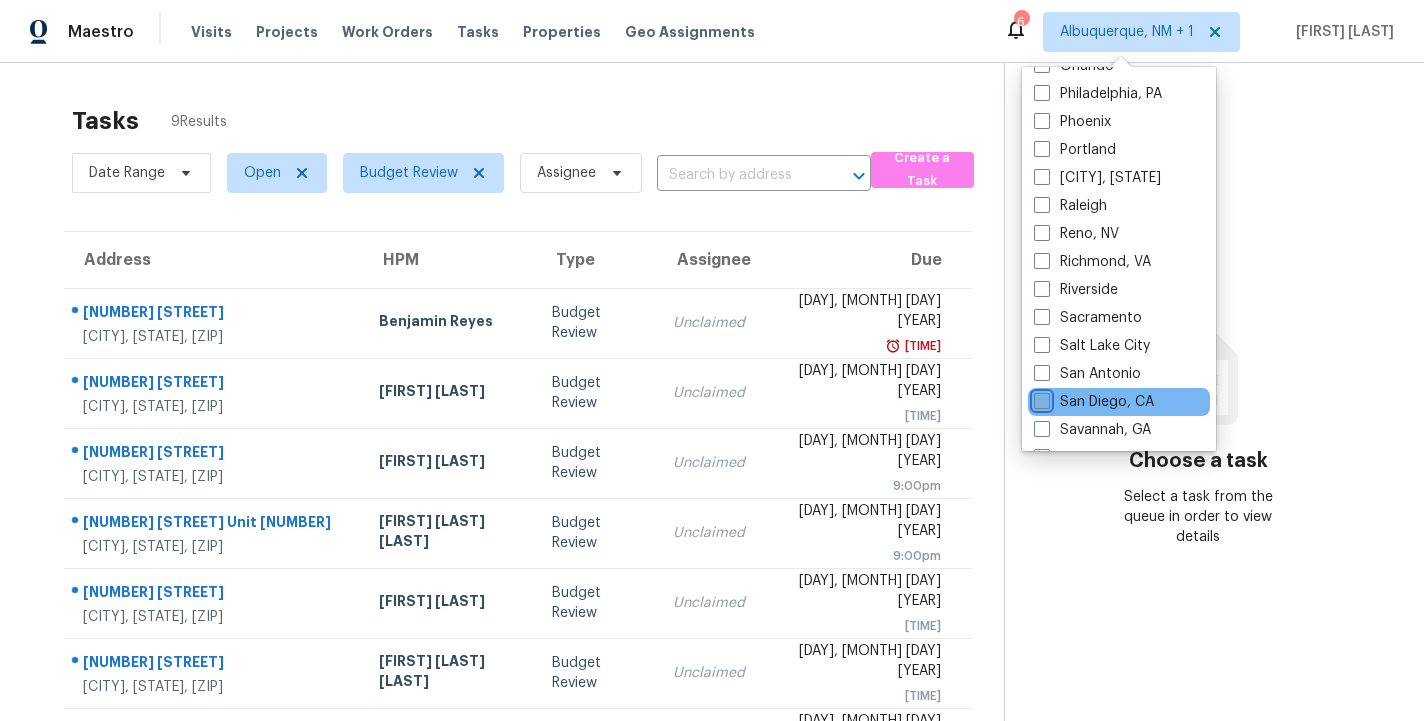 click on "San Diego, CA" at bounding box center (1040, 398) 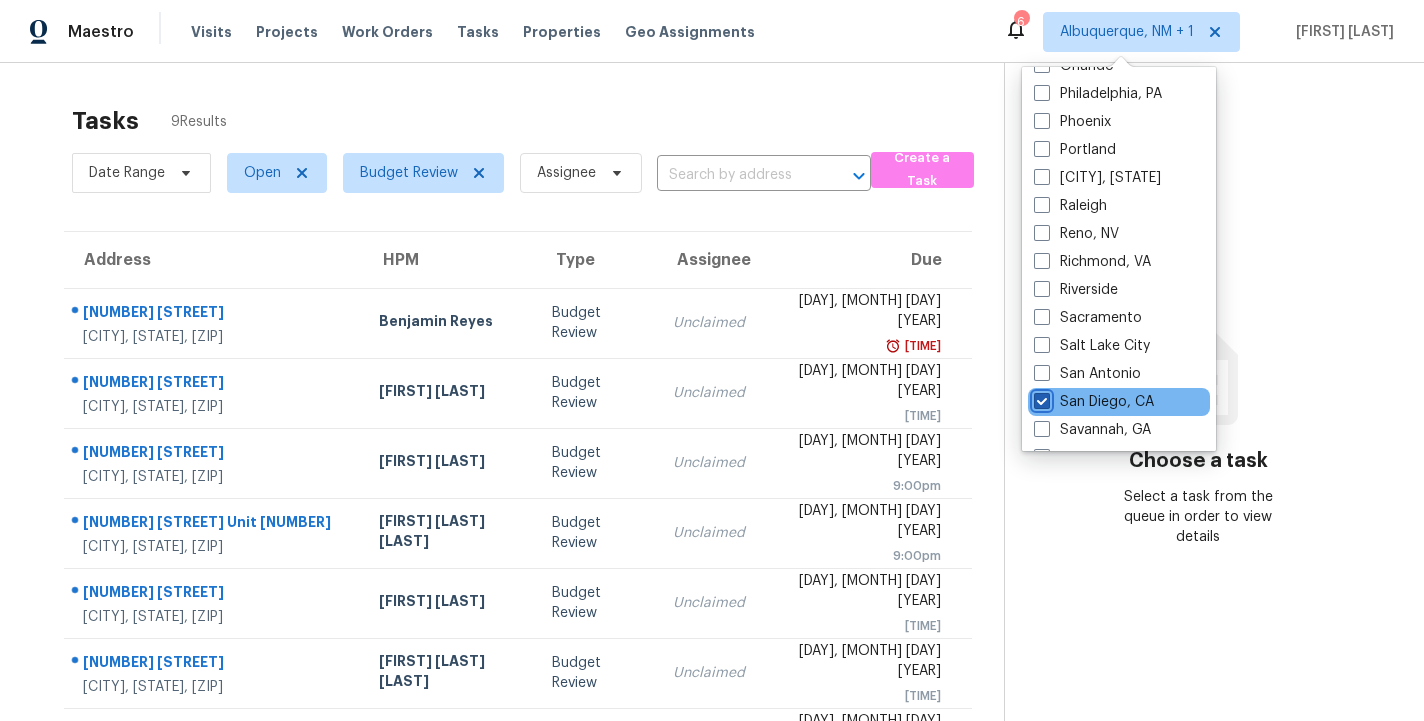 checkbox on "true" 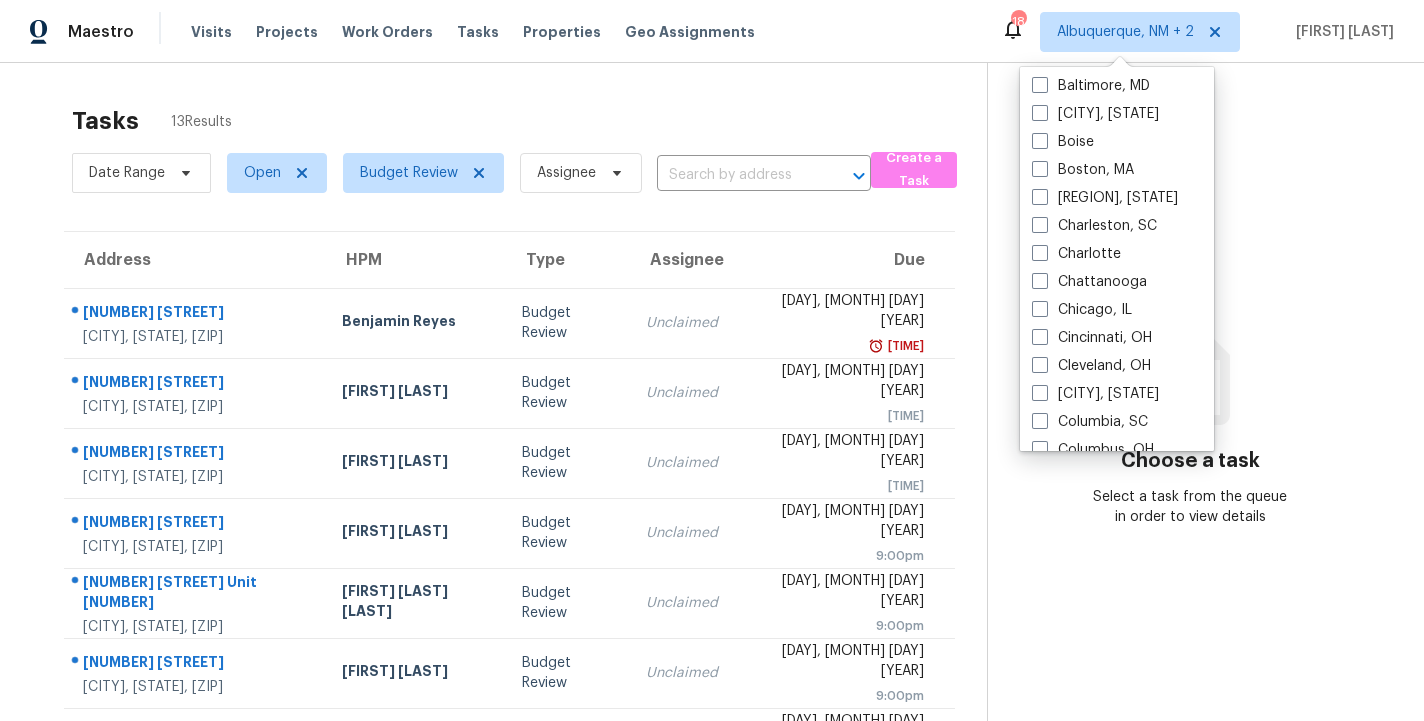 scroll, scrollTop: 0, scrollLeft: 0, axis: both 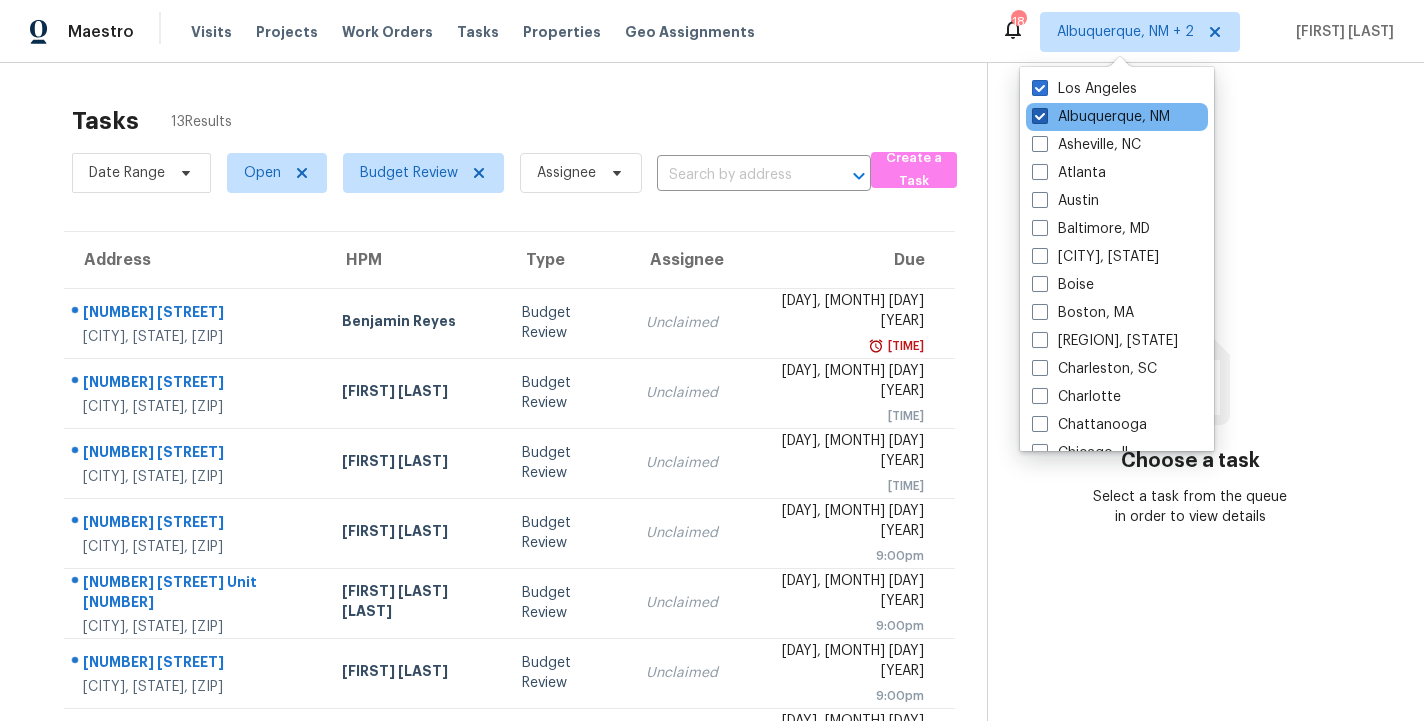 click at bounding box center [1040, 116] 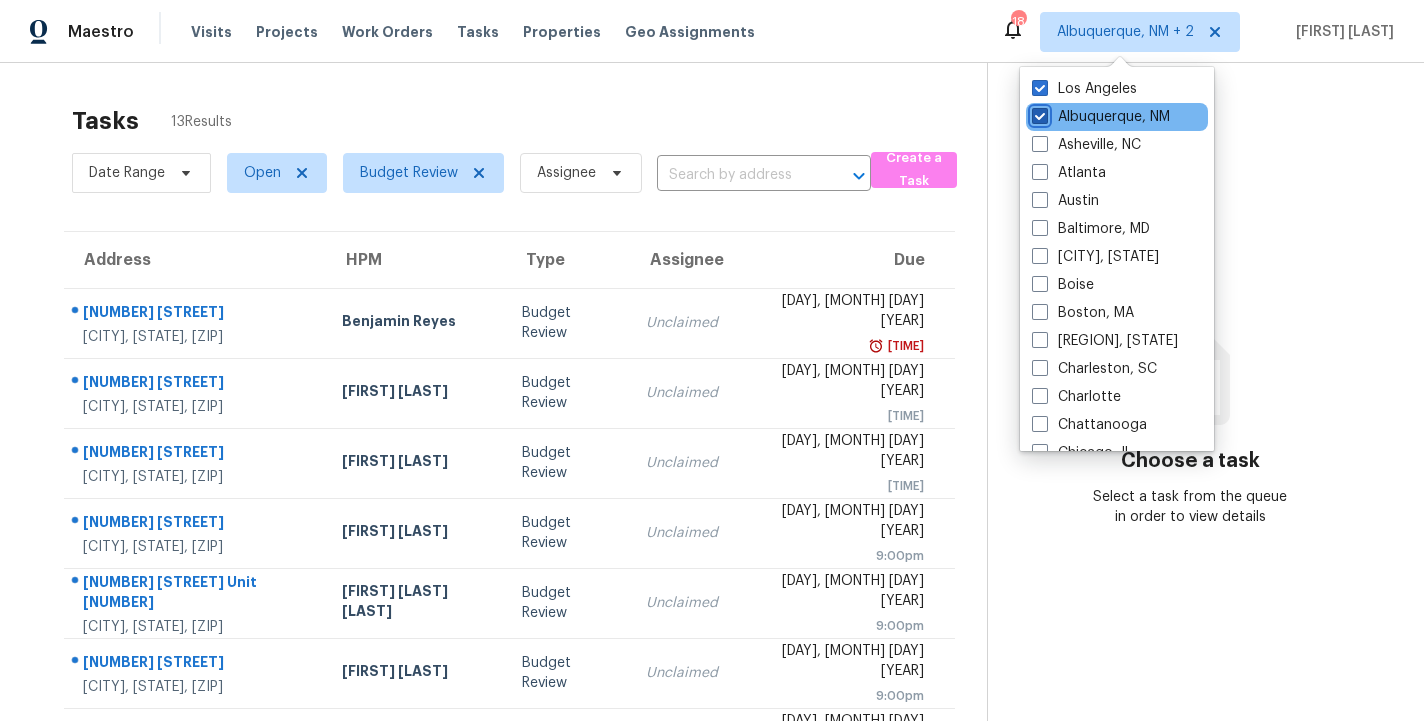 click on "Albuquerque, NM" at bounding box center (1038, 113) 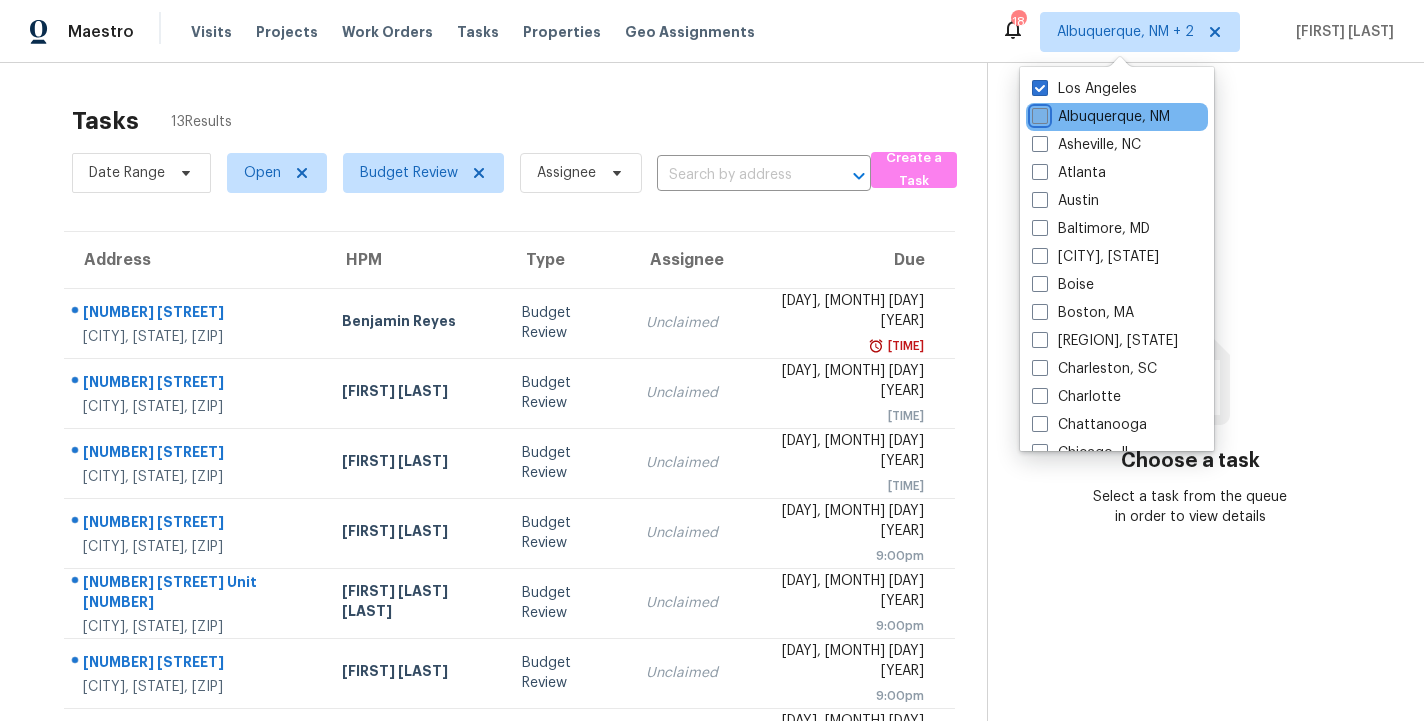 checkbox on "false" 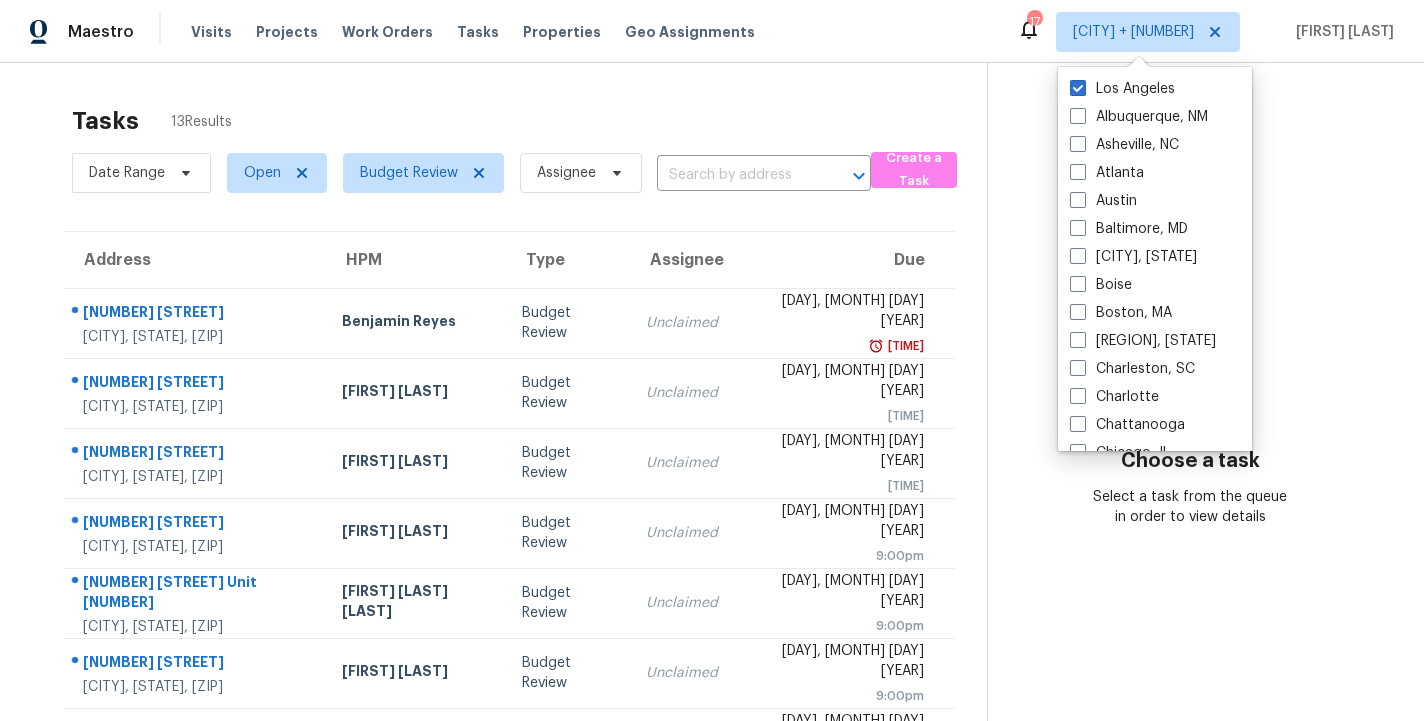 click on "Tasks 13  Results" at bounding box center [529, 121] 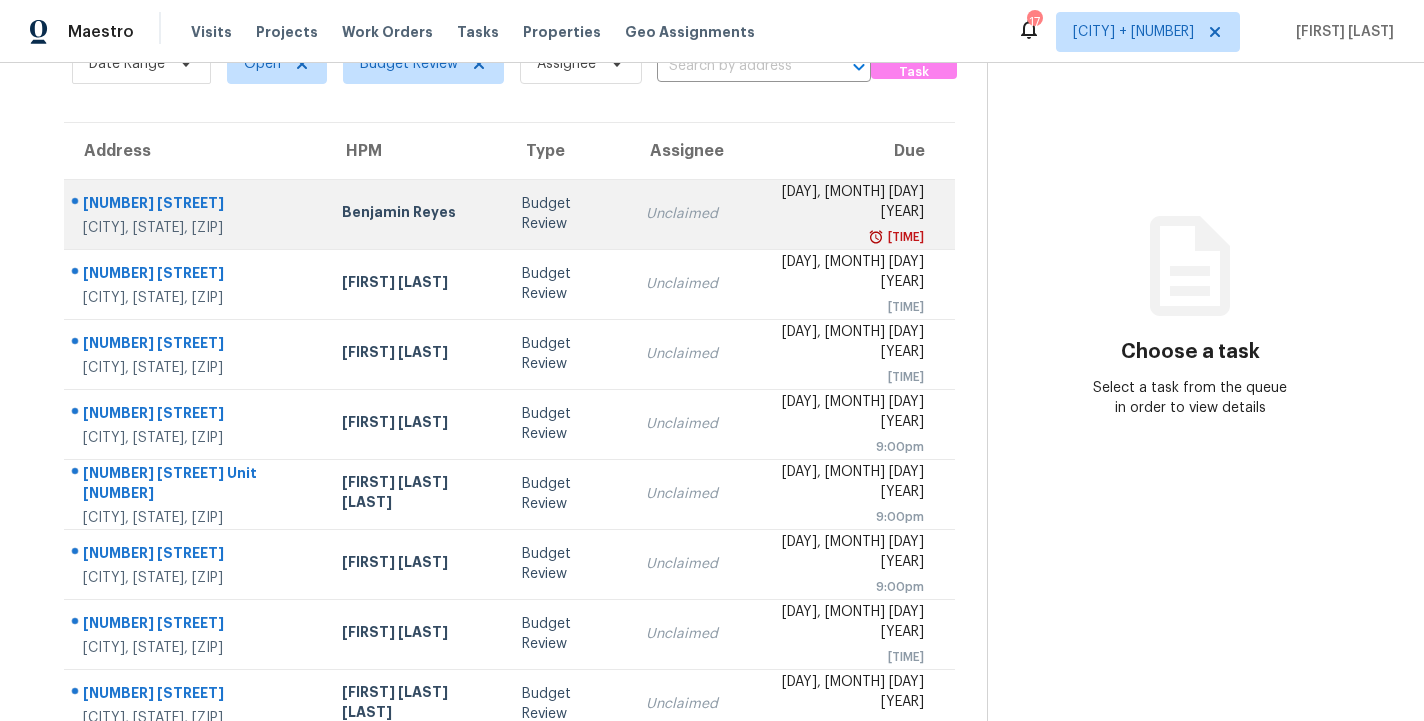 scroll, scrollTop: 0, scrollLeft: 0, axis: both 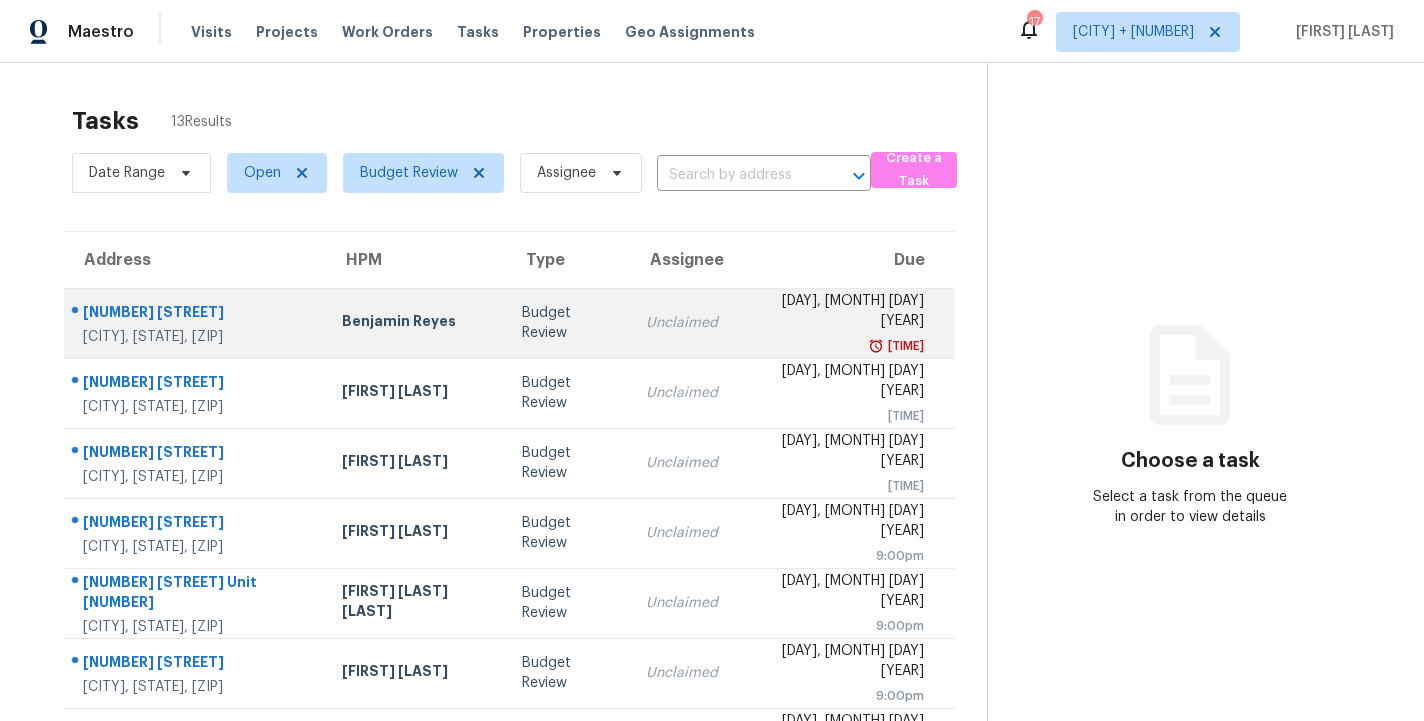 click on "Budget Review" at bounding box center [568, 323] 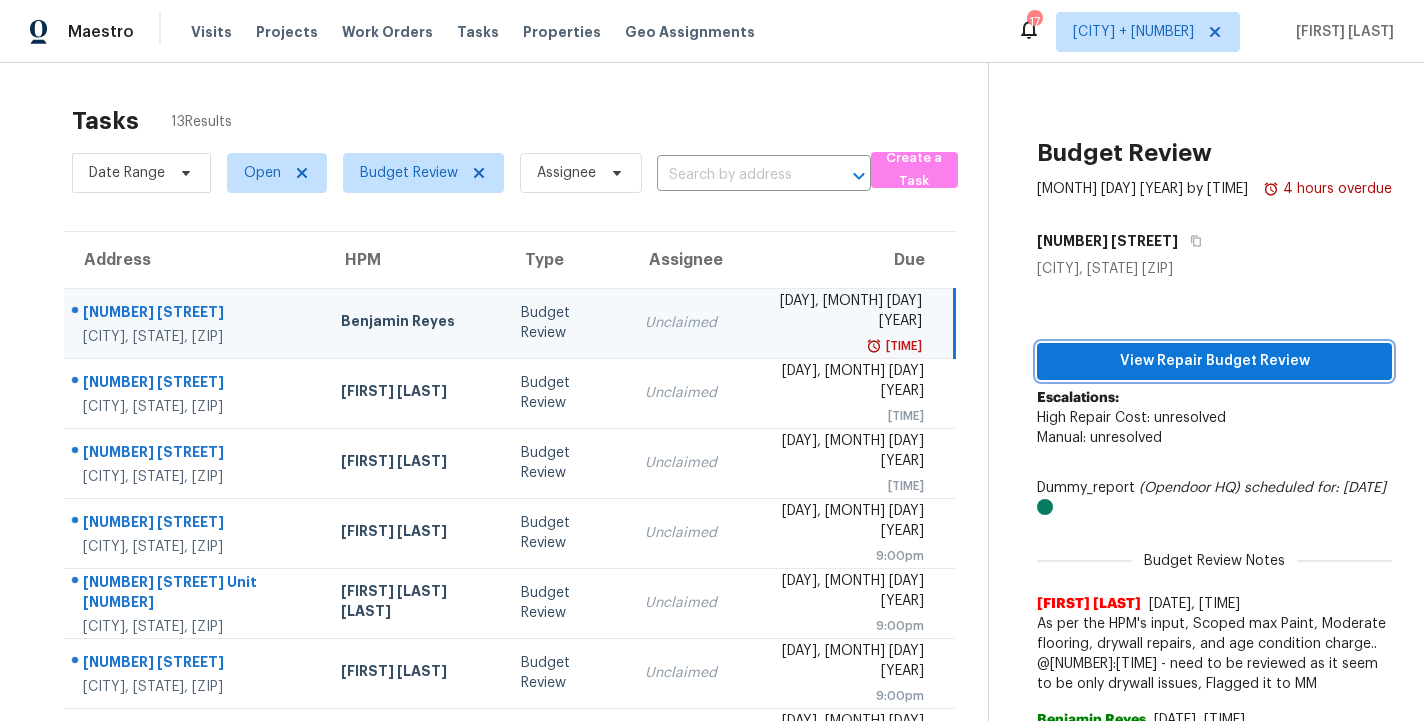 click on "View Repair Budget Review" at bounding box center (1214, 361) 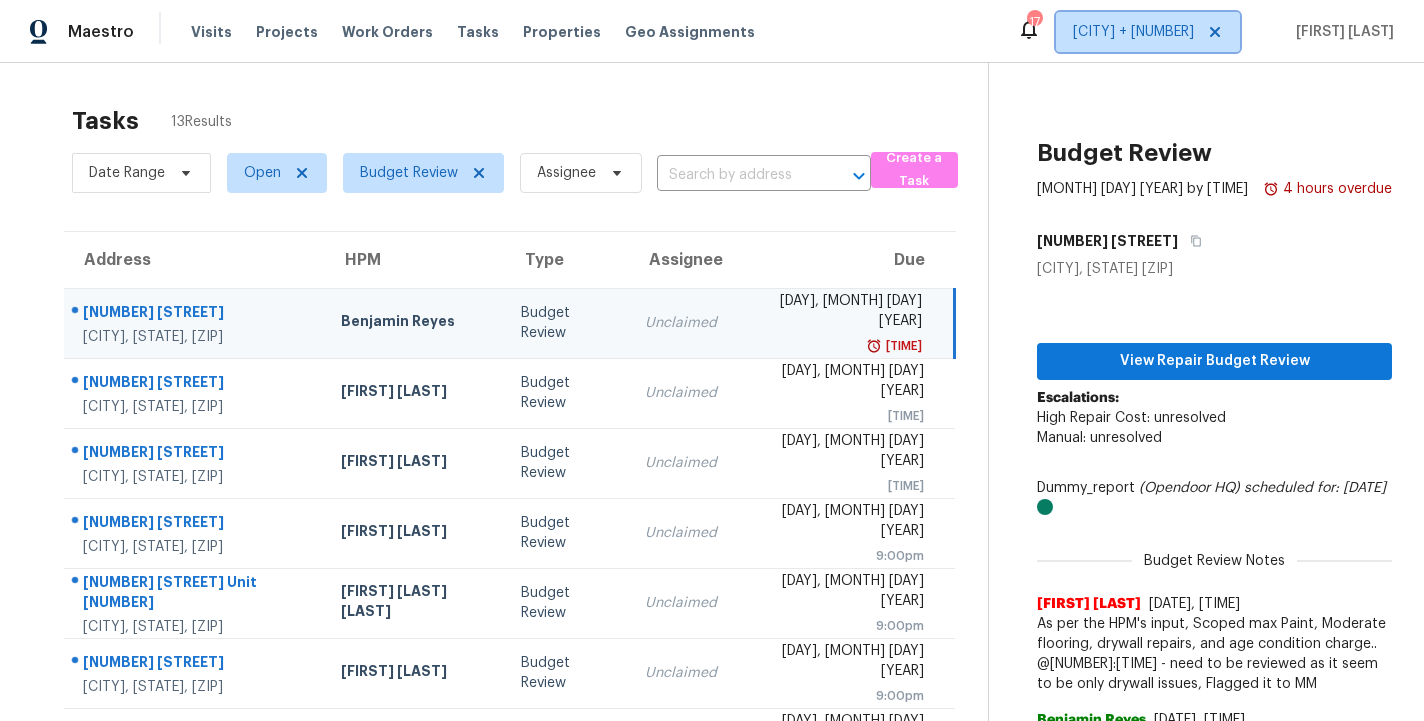 click on "[CITY] + [NUMBER]" at bounding box center [1133, 32] 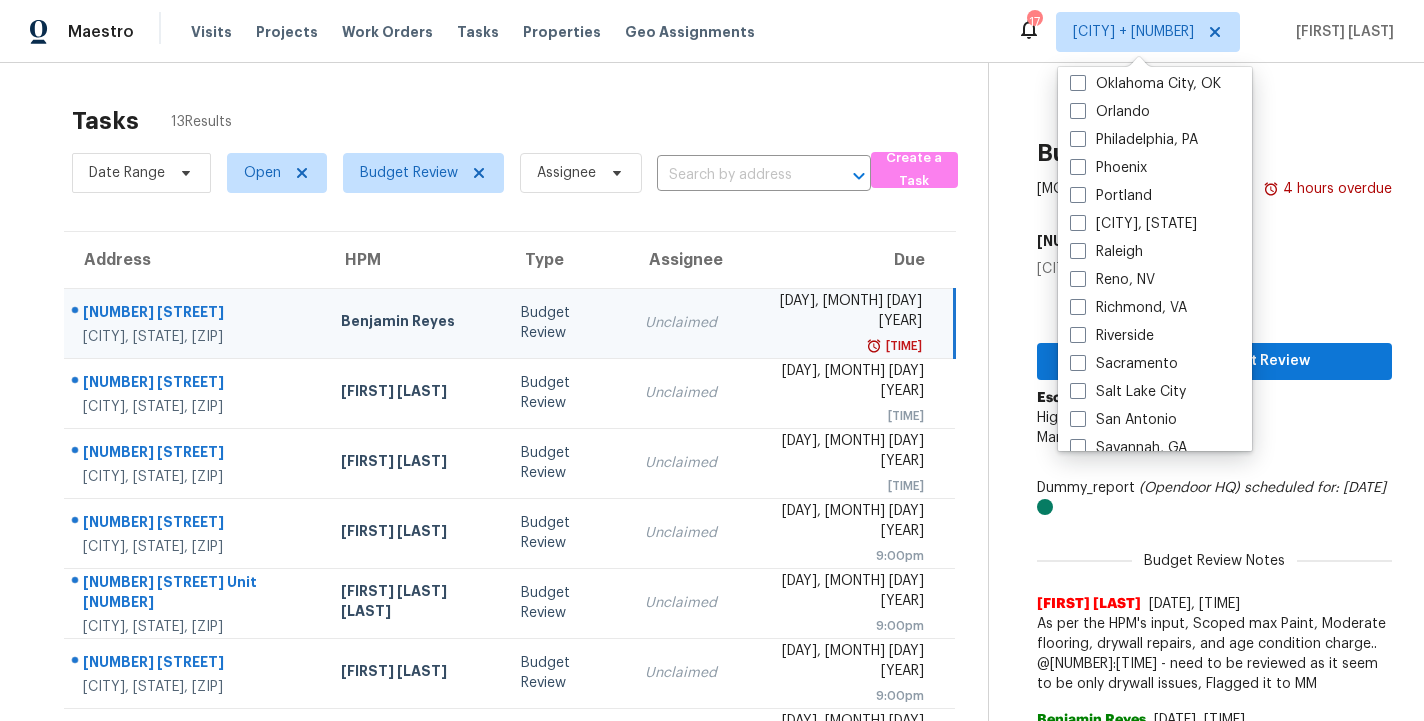 scroll, scrollTop: 1132, scrollLeft: 0, axis: vertical 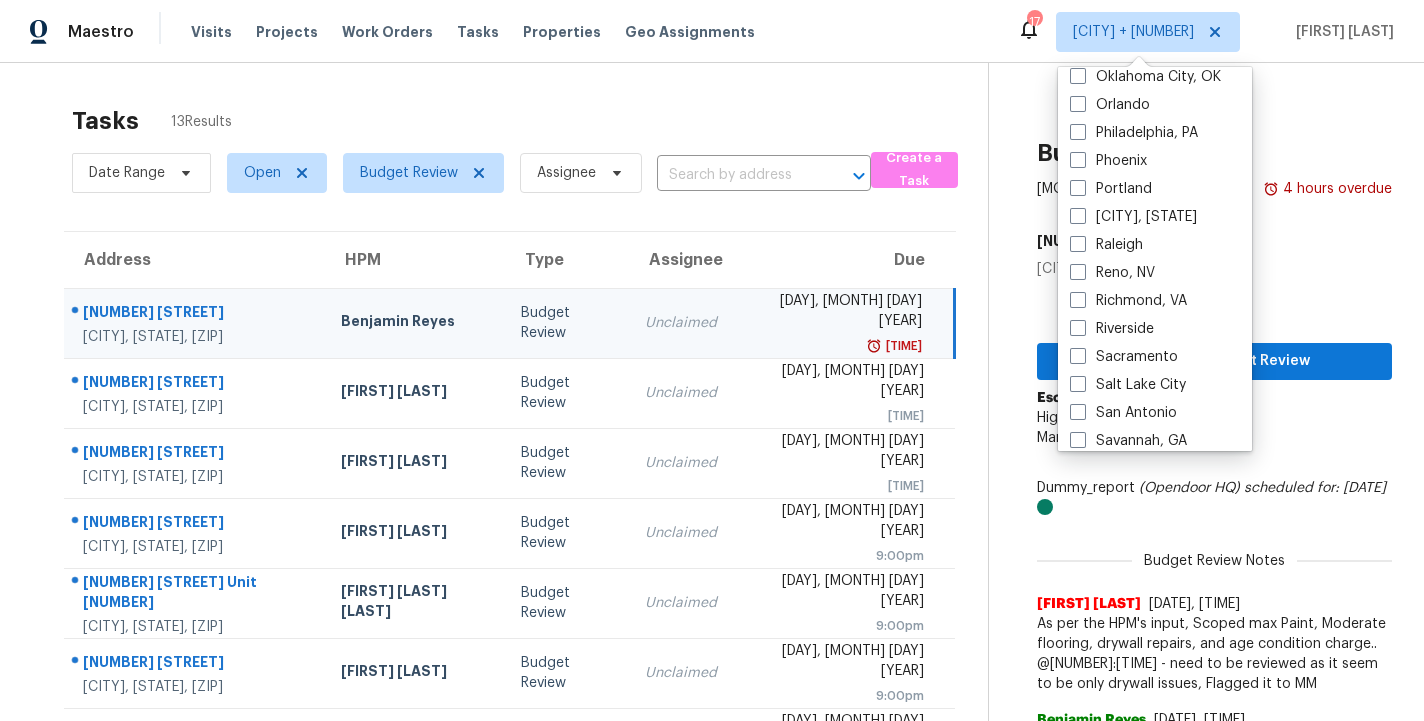 click on "Tasks 13  Results" at bounding box center (530, 121) 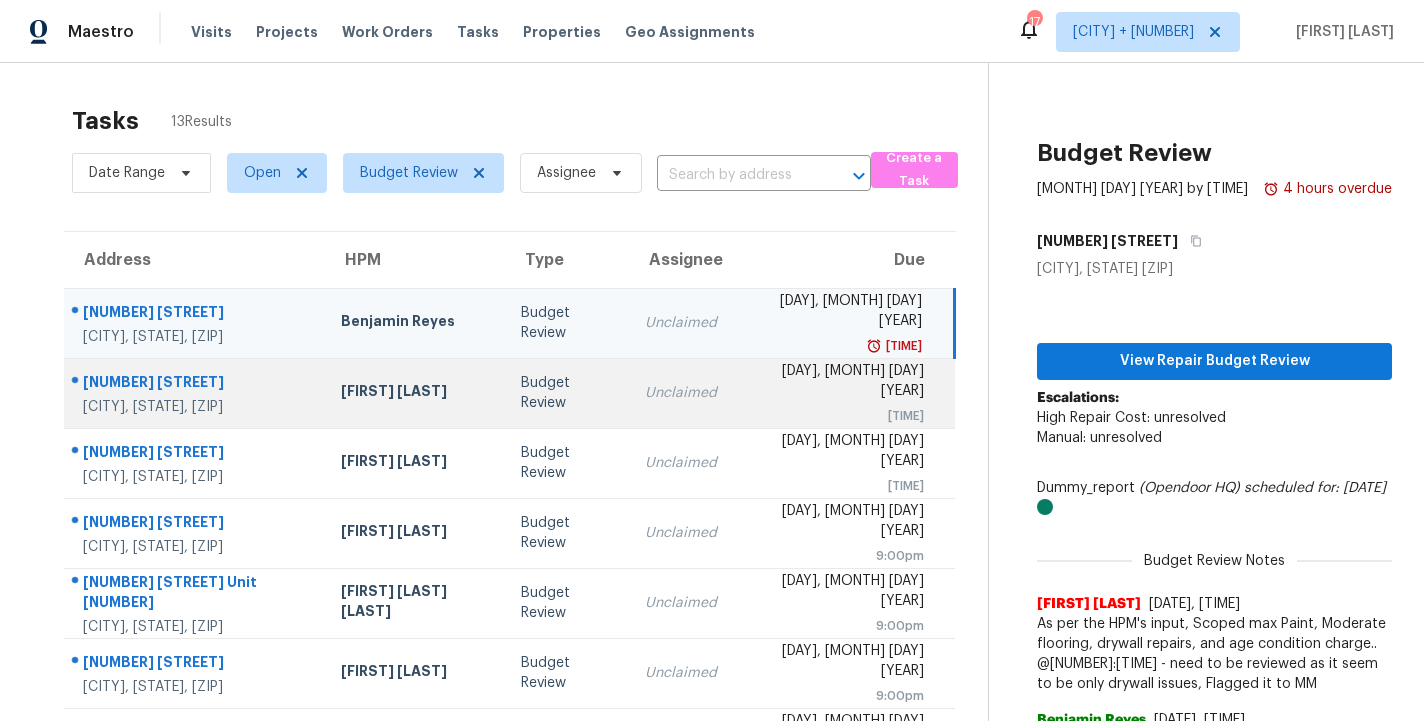 click on "Budget Review" at bounding box center (567, 393) 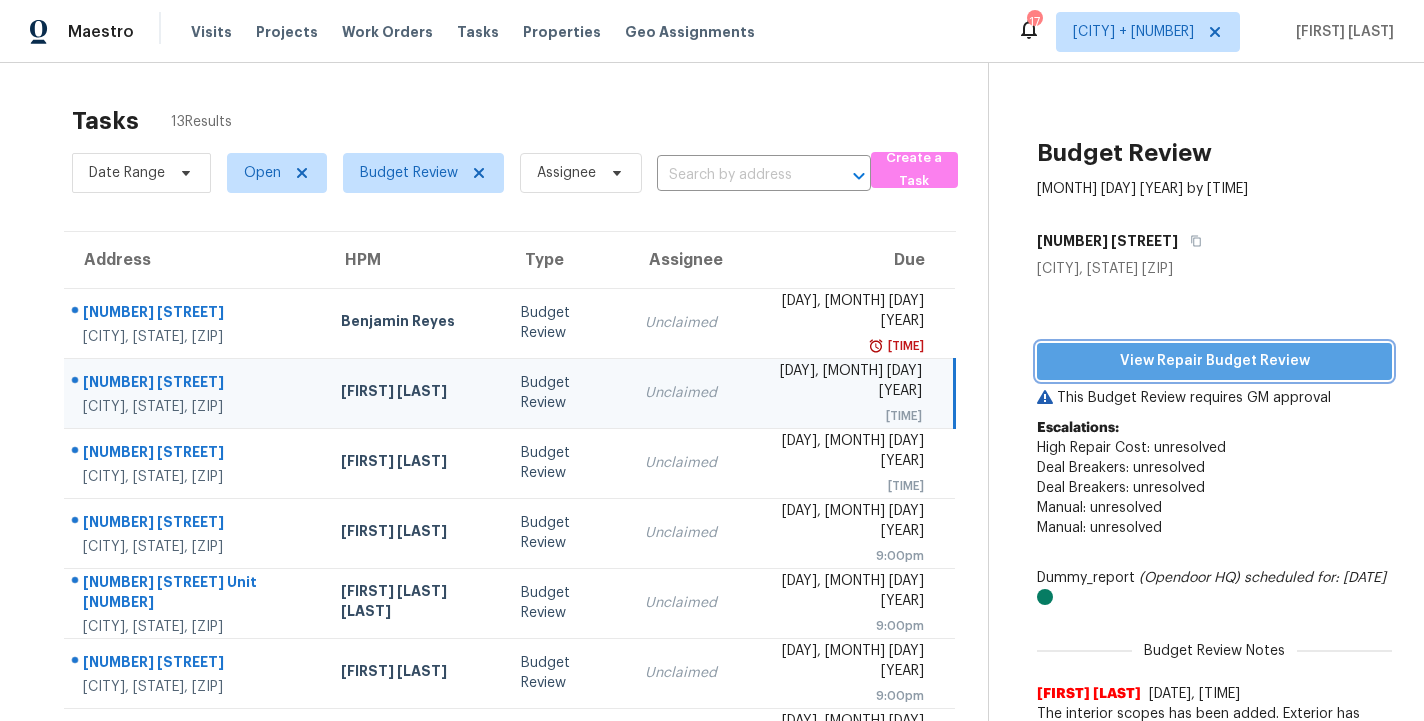 click on "View Repair Budget Review" at bounding box center [1214, 361] 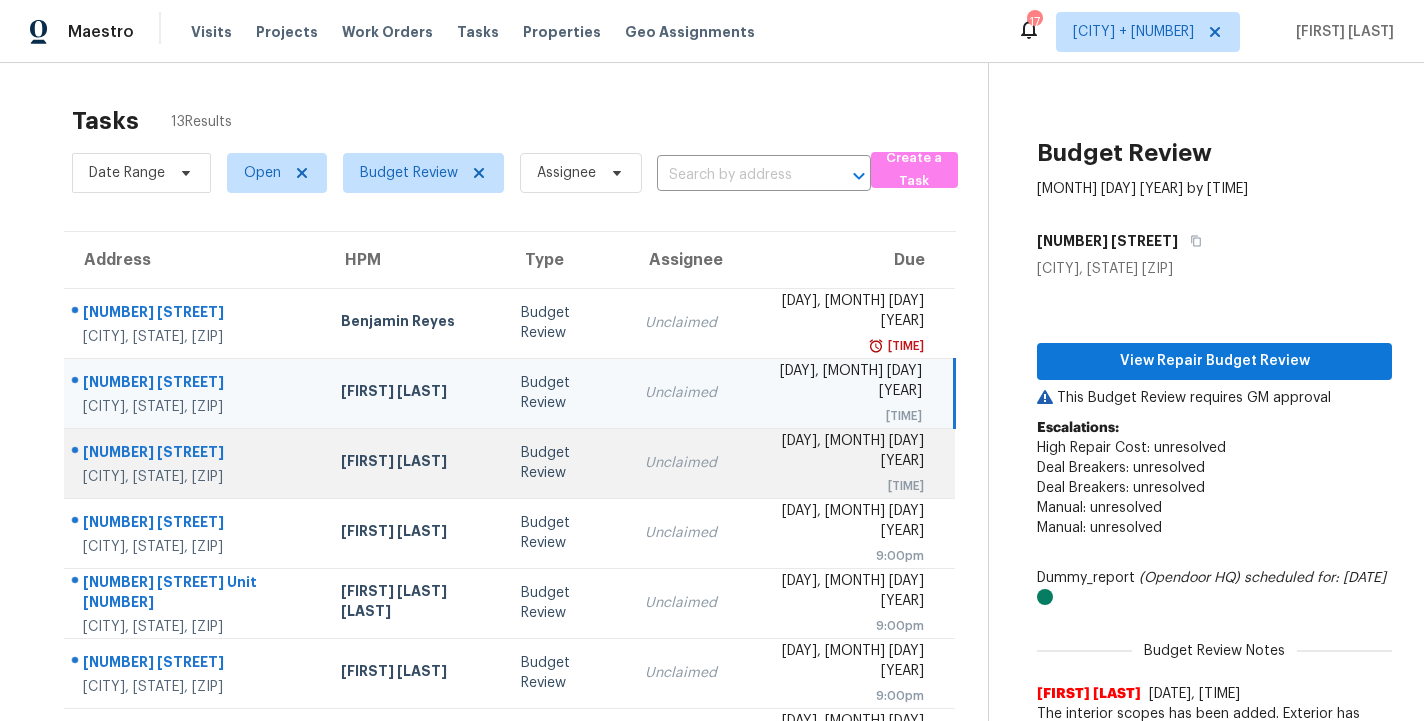 click on "Budget Review" at bounding box center (567, 463) 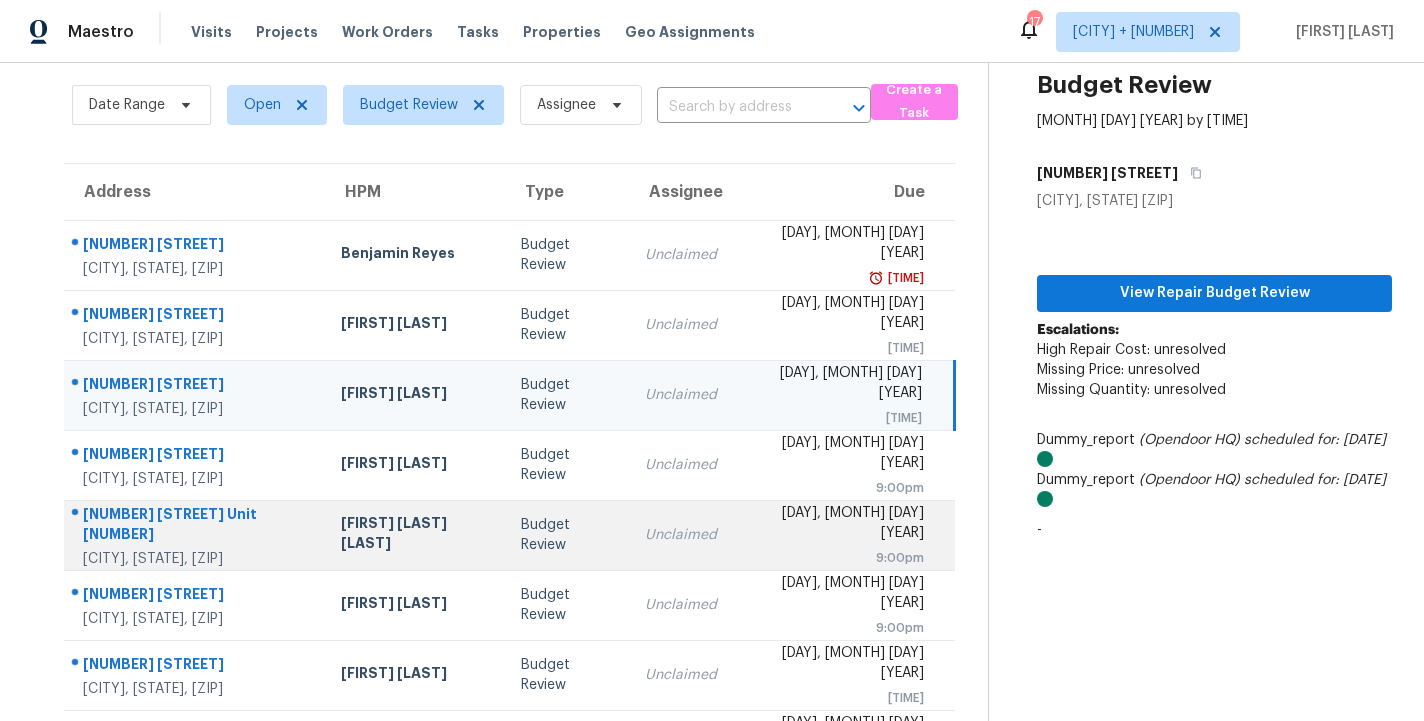 scroll, scrollTop: 47, scrollLeft: 0, axis: vertical 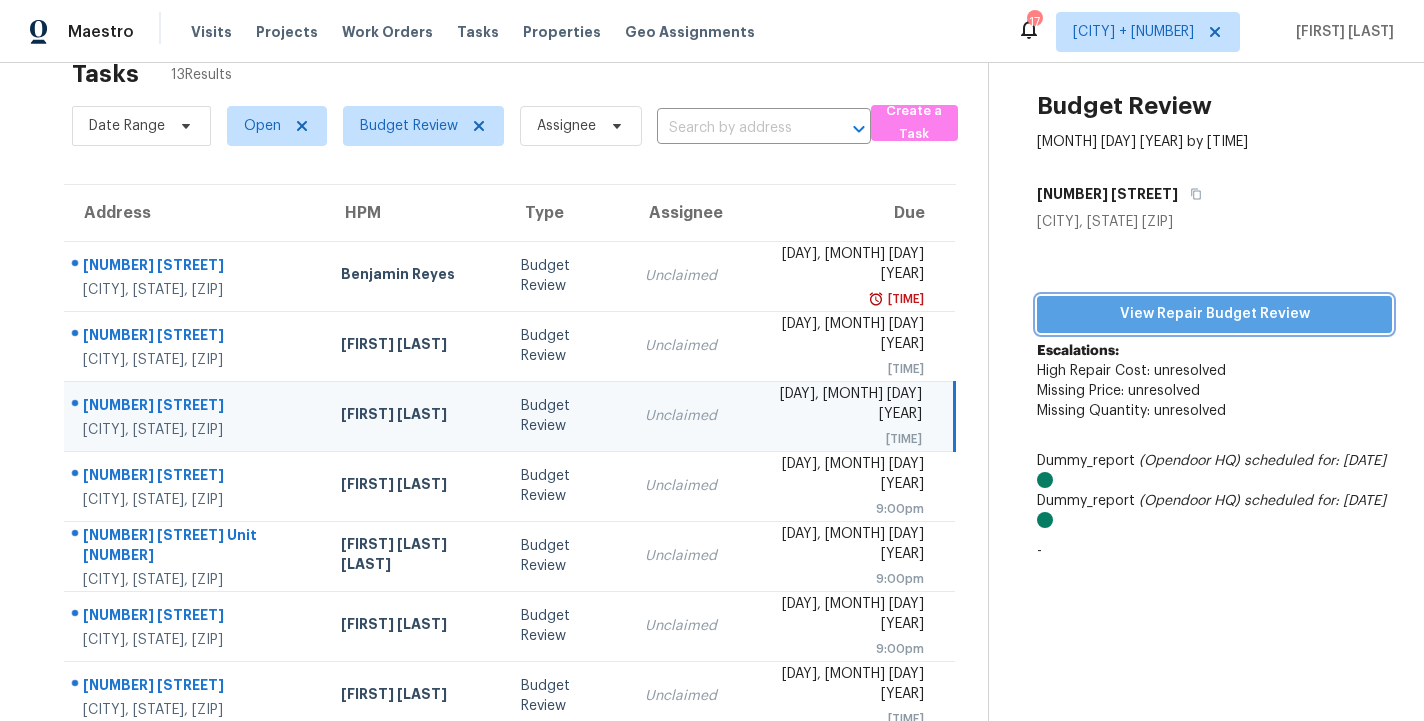 click on "View Repair Budget Review" at bounding box center [1214, 314] 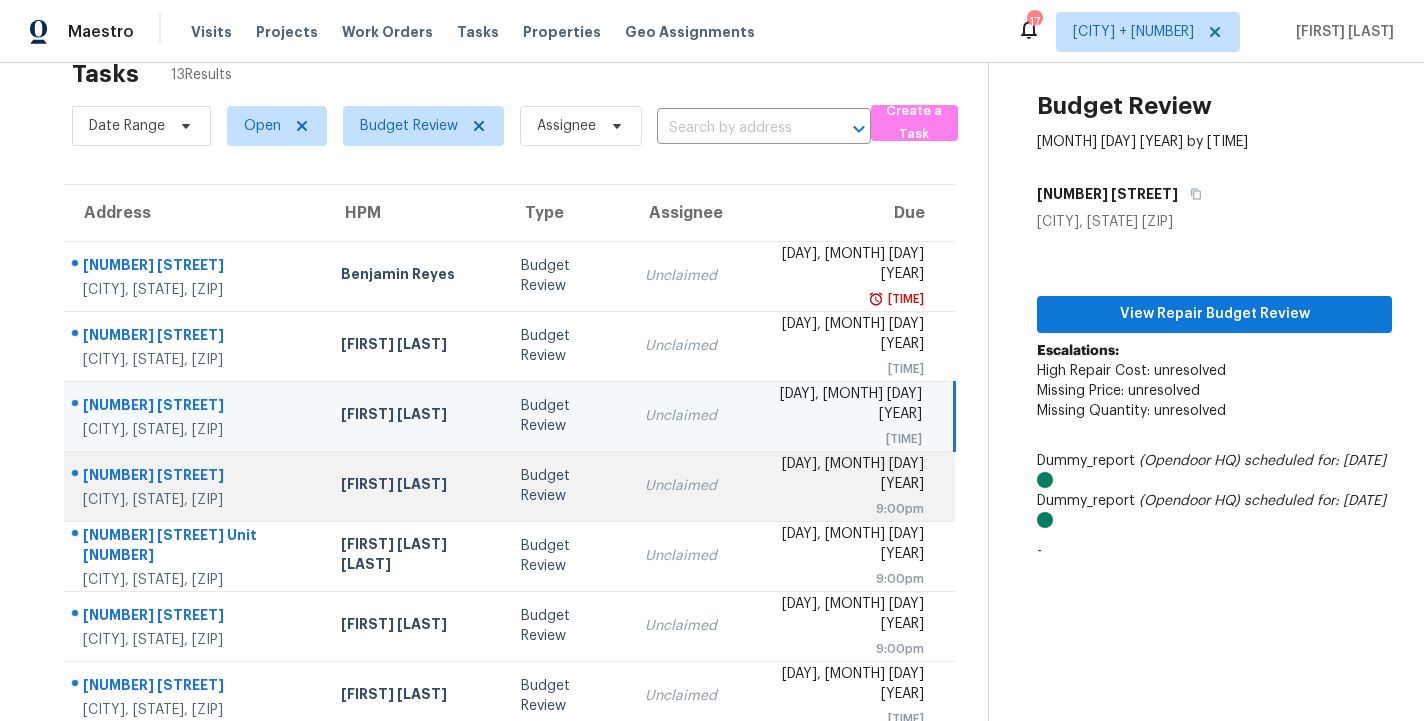 click on "Budget Review" at bounding box center [567, 486] 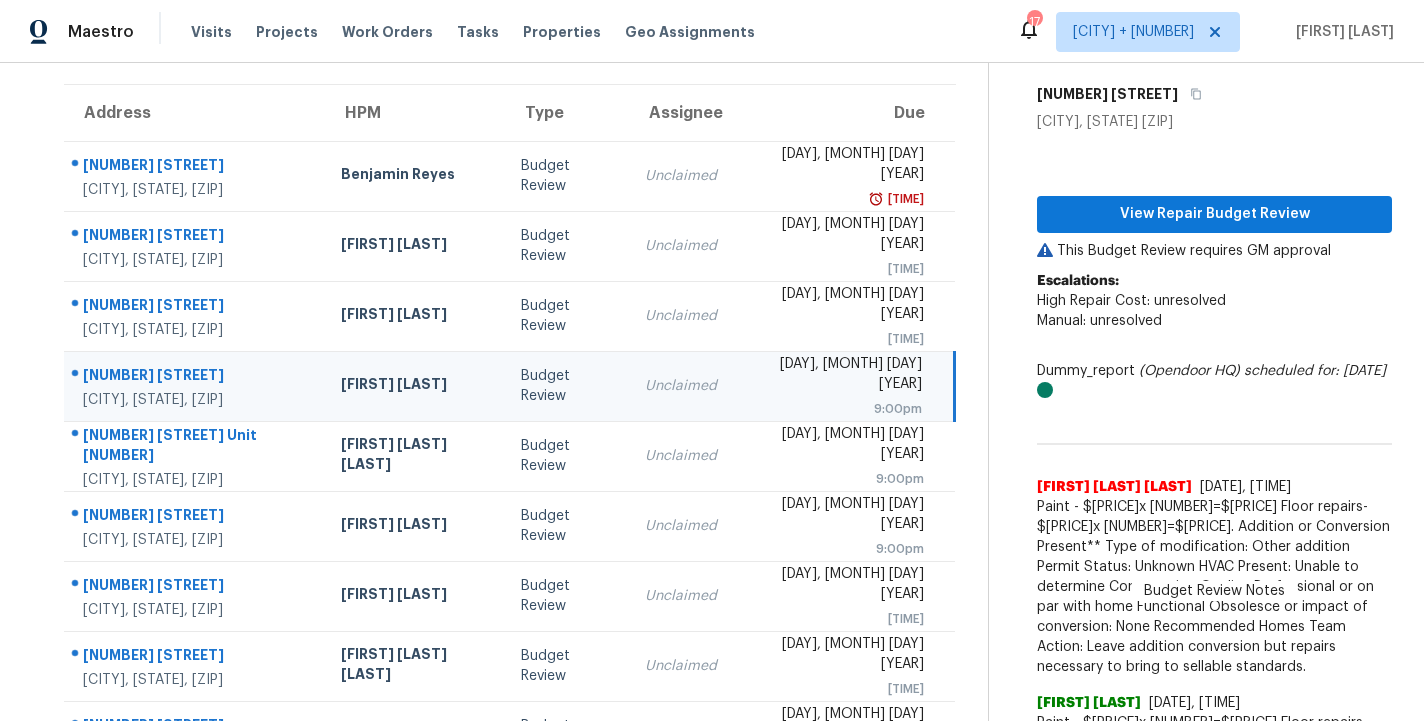 scroll, scrollTop: 139, scrollLeft: 0, axis: vertical 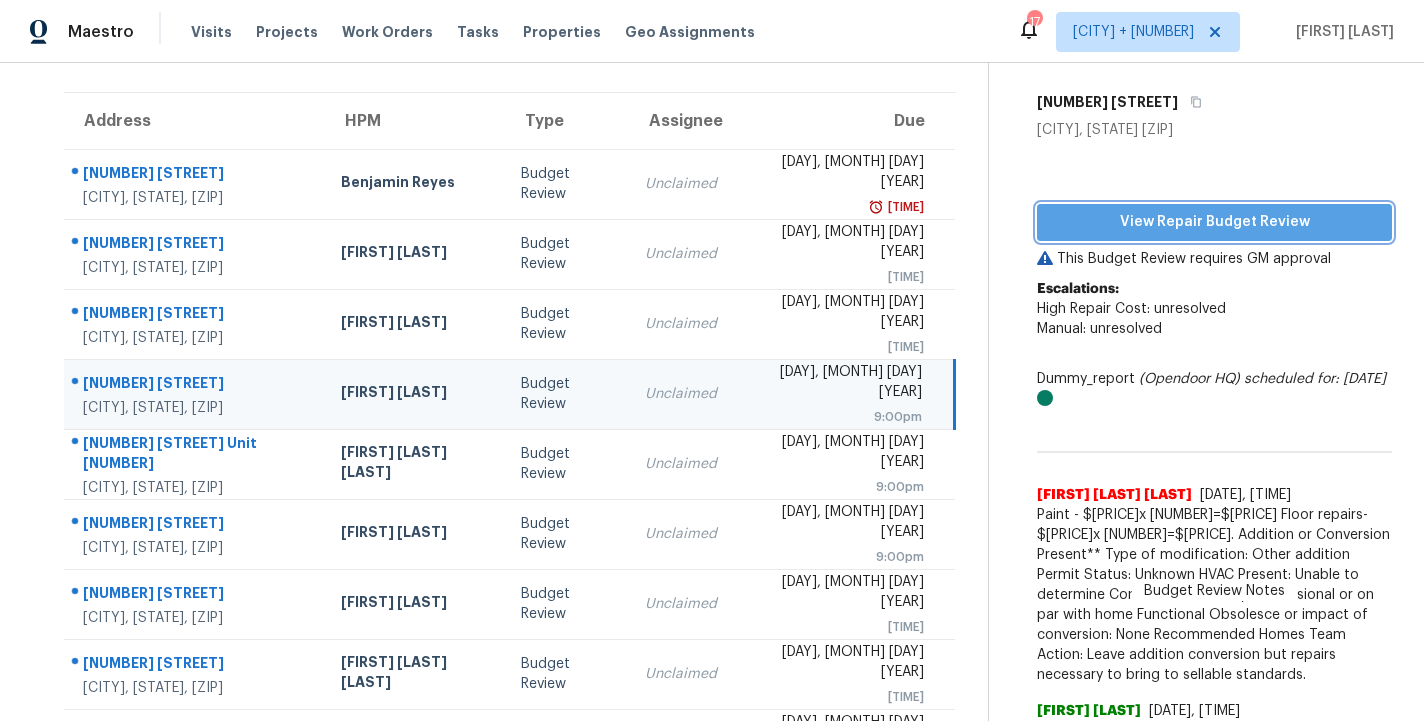 click on "View Repair Budget Review" at bounding box center [1214, 222] 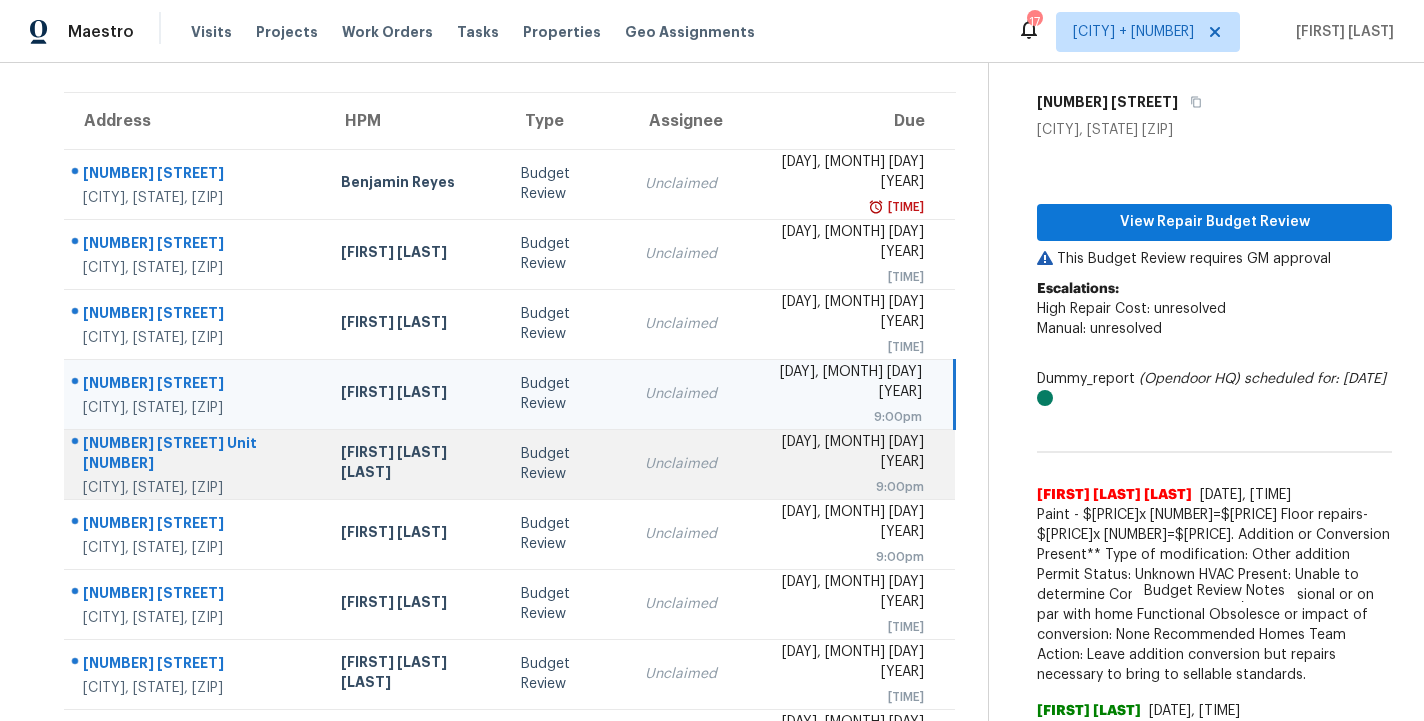 click on "Unclaimed" at bounding box center [681, 464] 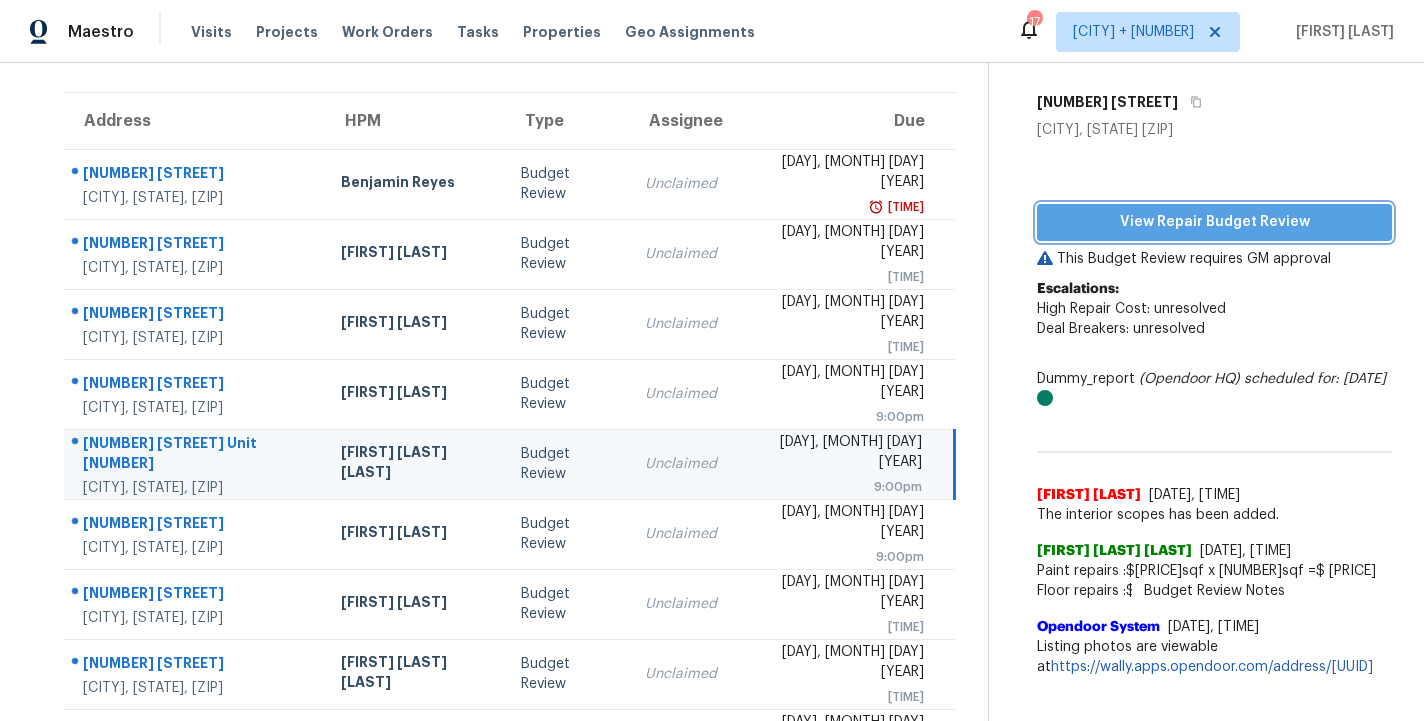 click on "View Repair Budget Review" at bounding box center (1214, 222) 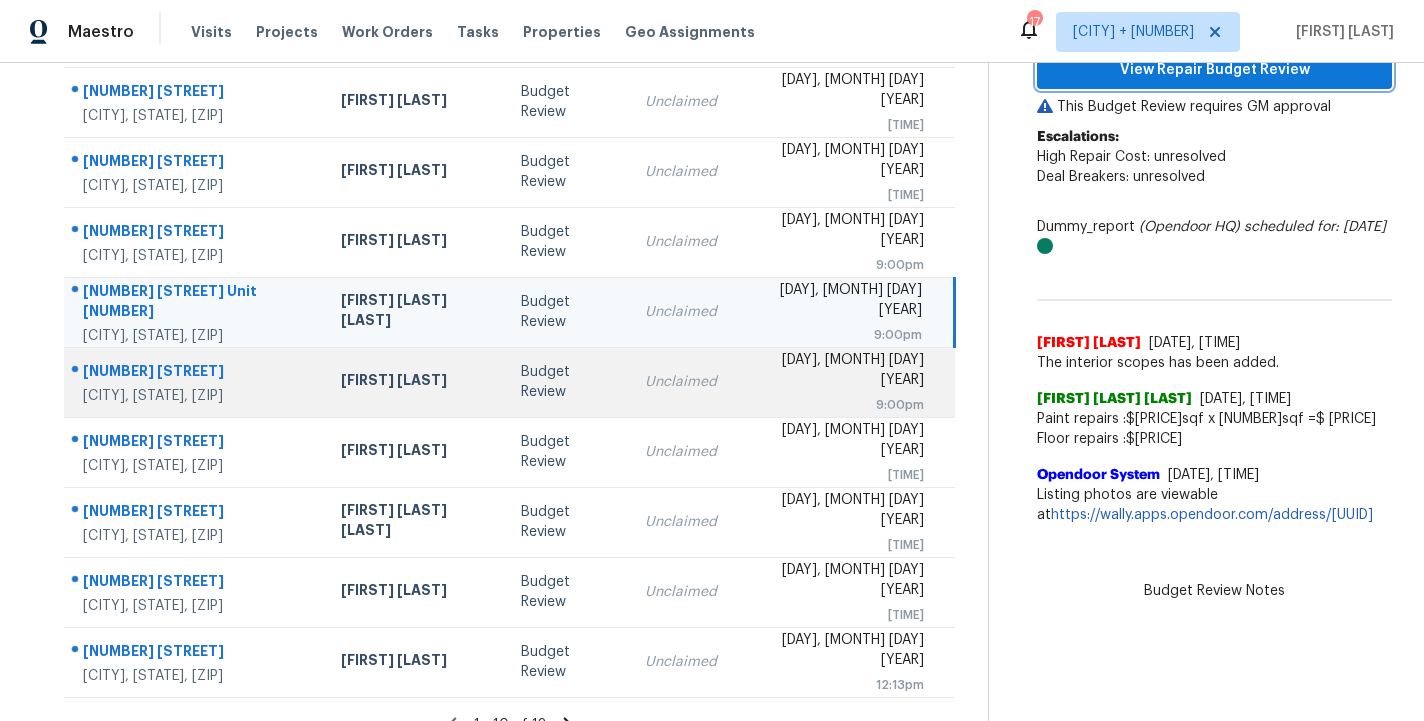 scroll, scrollTop: 320, scrollLeft: 0, axis: vertical 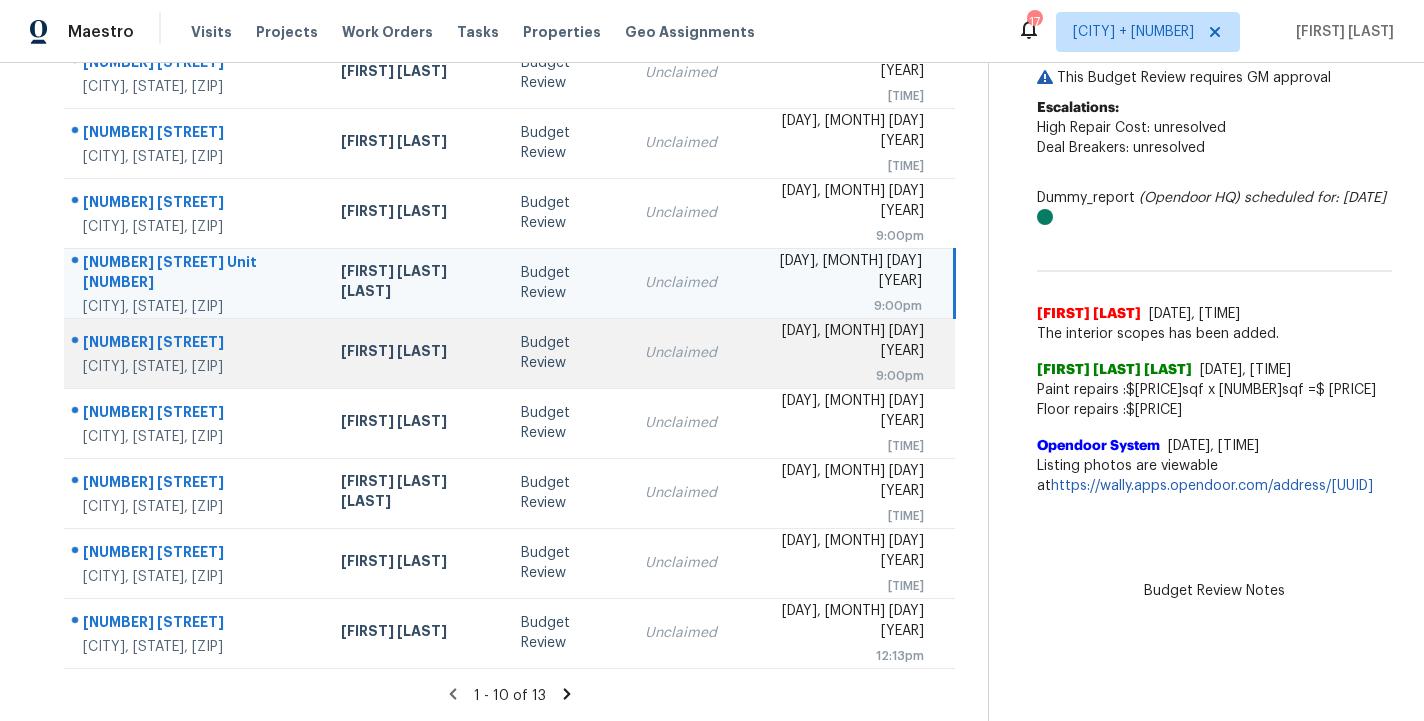 click on "[DAY], [MONTH] [DAY] [YEAR]" at bounding box center [836, 343] 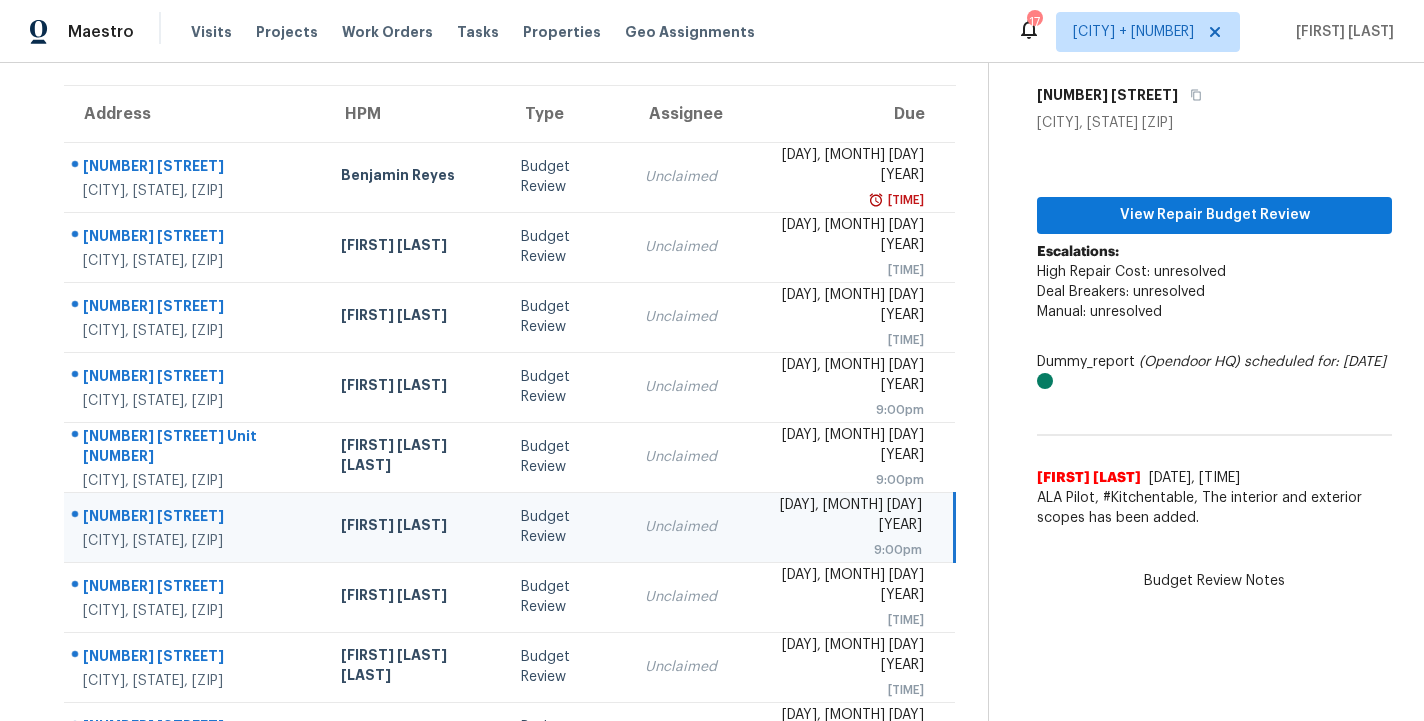 scroll, scrollTop: 0, scrollLeft: 0, axis: both 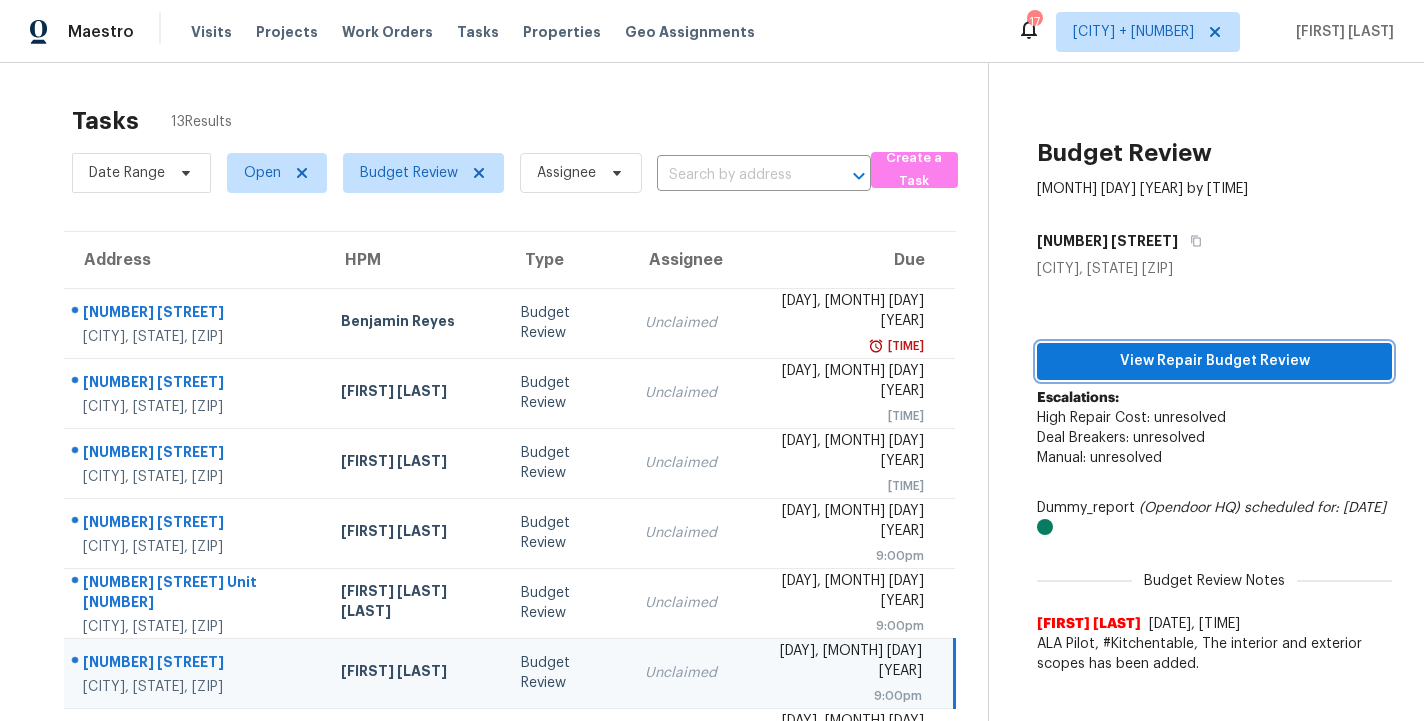 click on "View Repair Budget Review" at bounding box center (1214, 361) 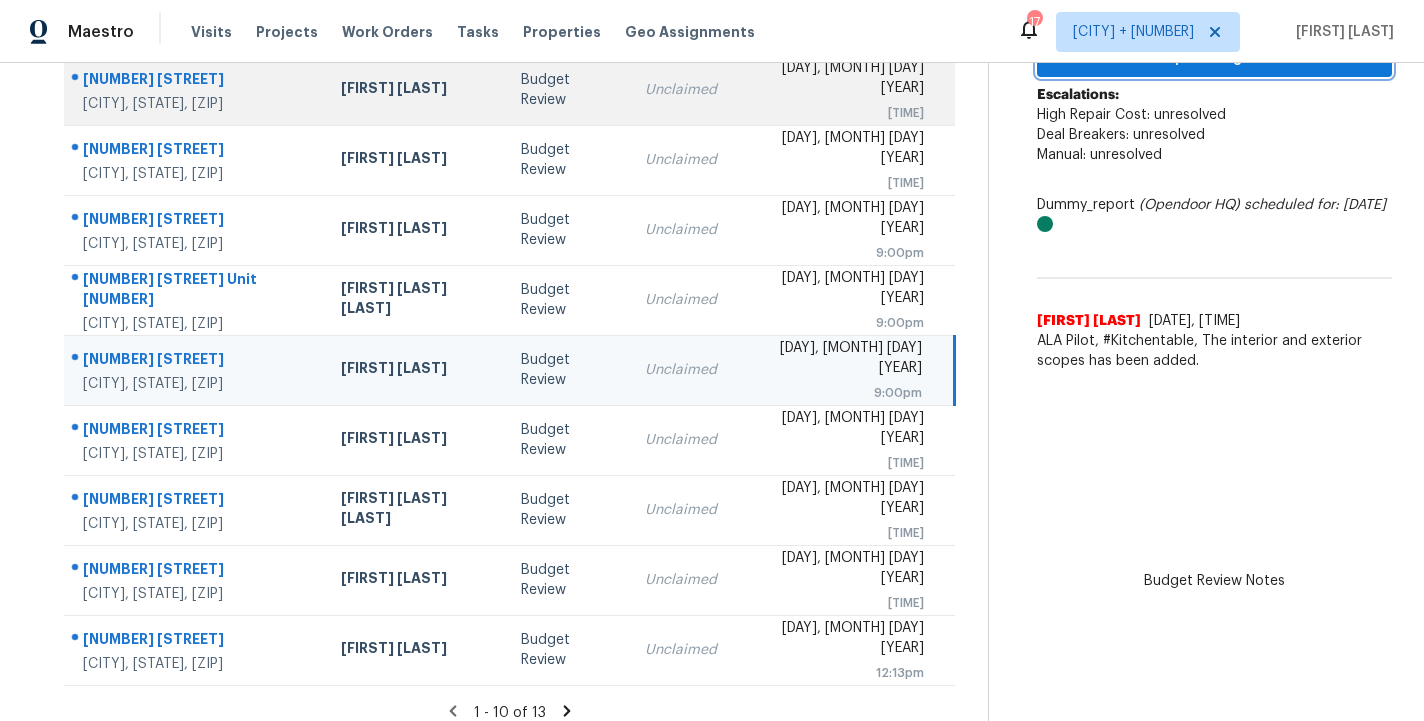 scroll, scrollTop: 312, scrollLeft: 0, axis: vertical 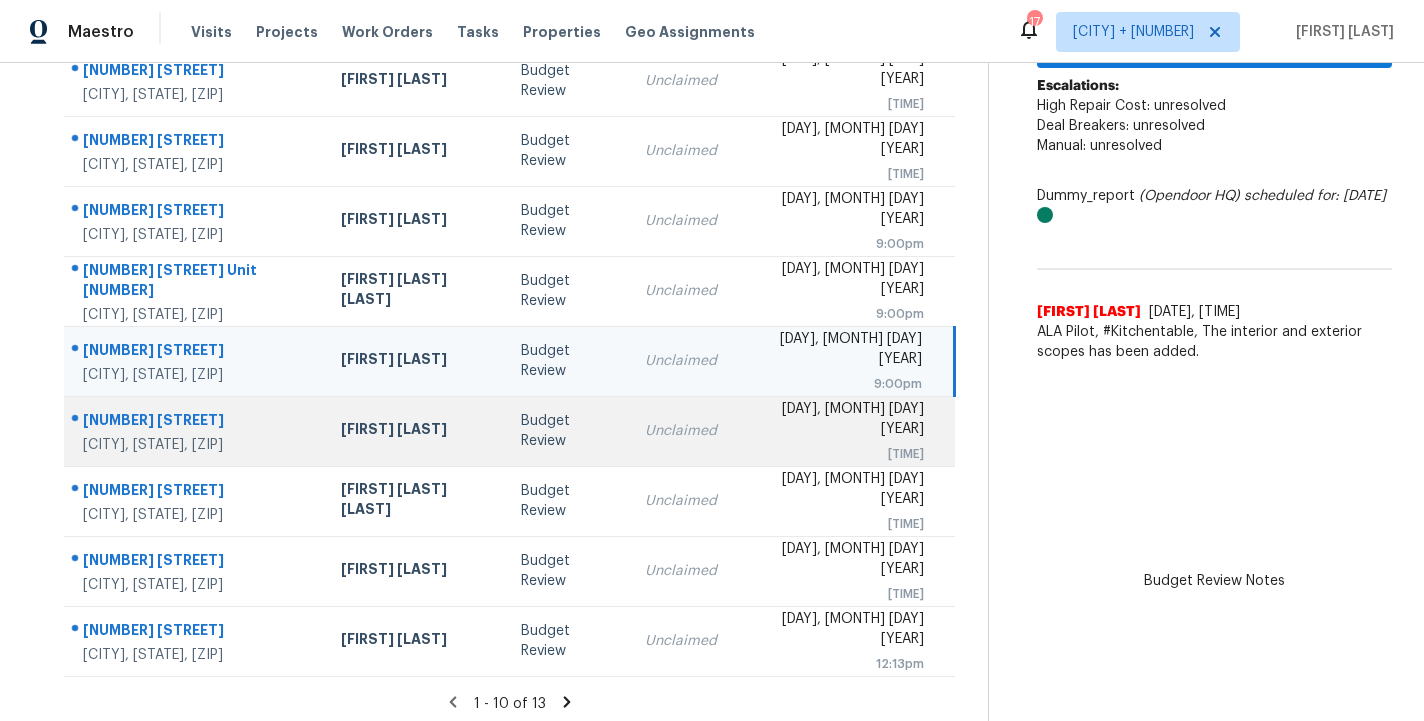click on "Budget Review" at bounding box center [567, 431] 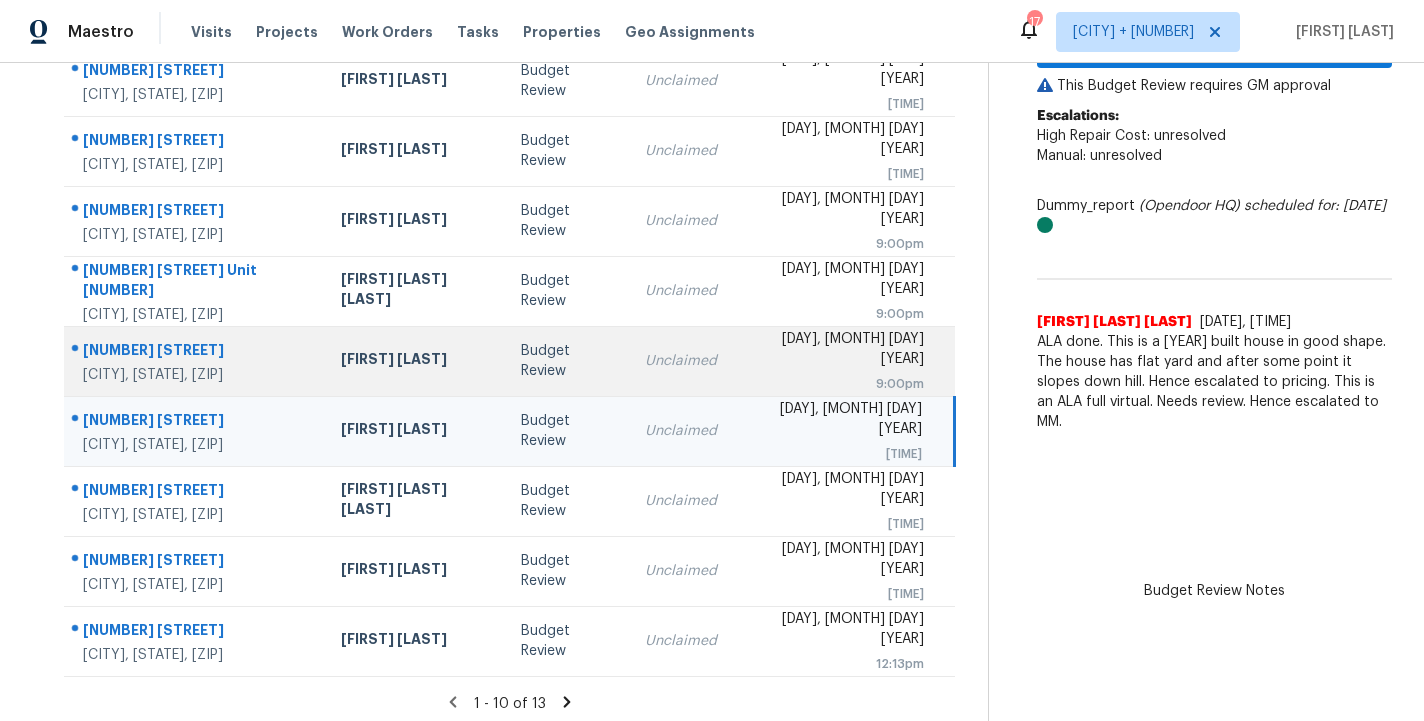 click on "Budget Review" at bounding box center (567, 361) 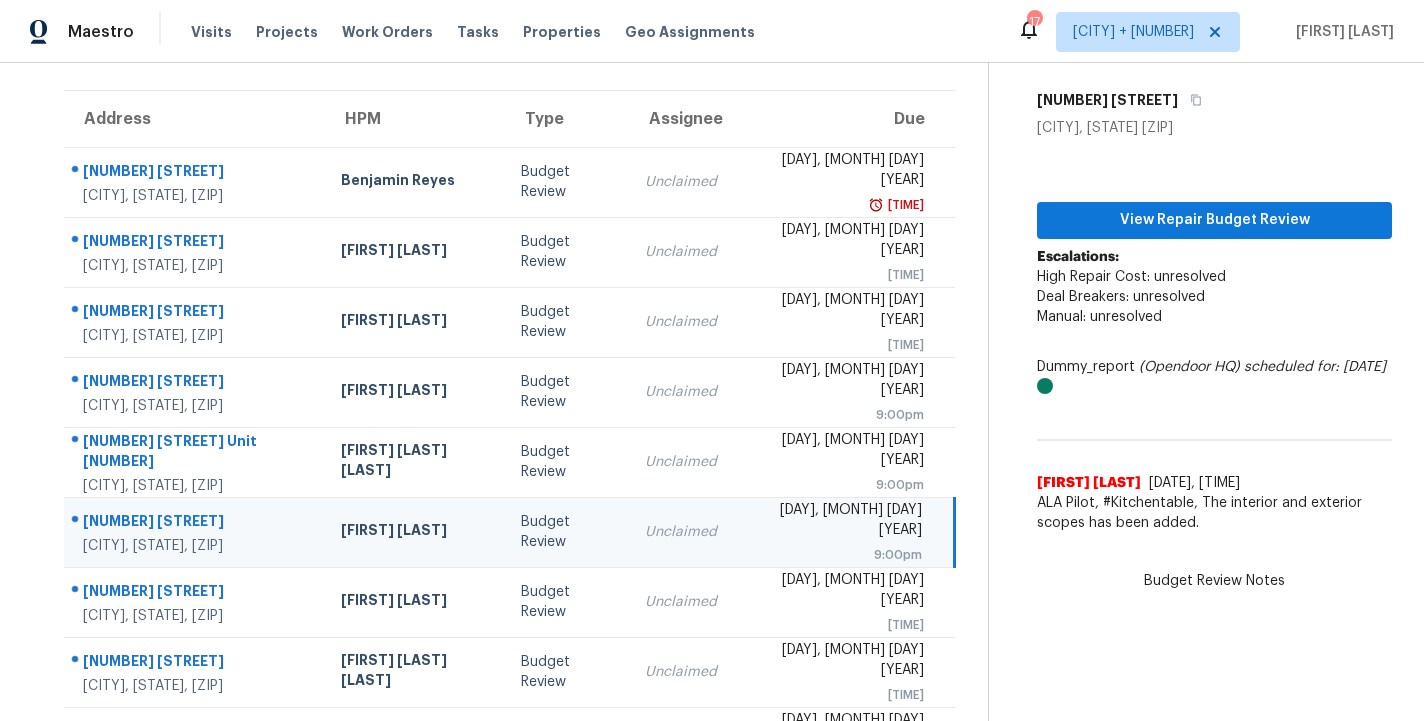 scroll, scrollTop: 72, scrollLeft: 0, axis: vertical 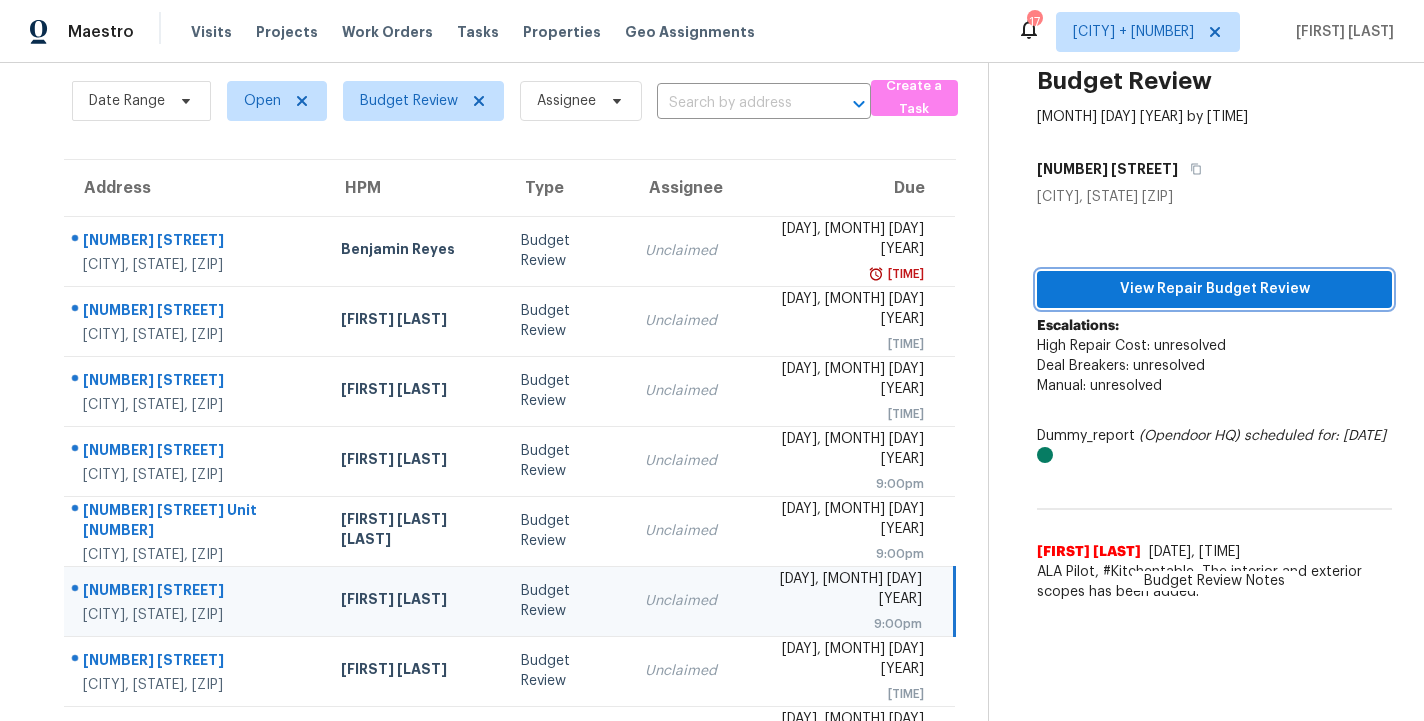 click on "View Repair Budget Review" at bounding box center [1214, 289] 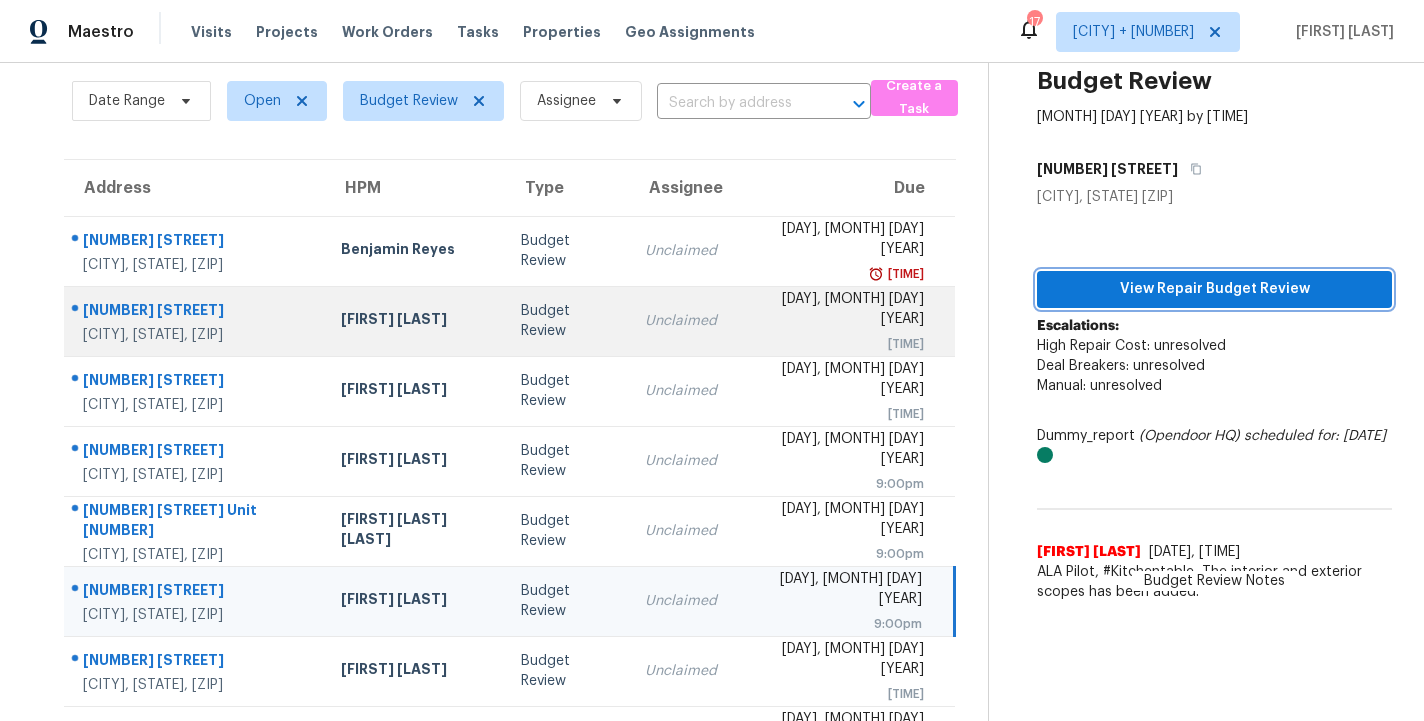 scroll, scrollTop: 0, scrollLeft: 0, axis: both 